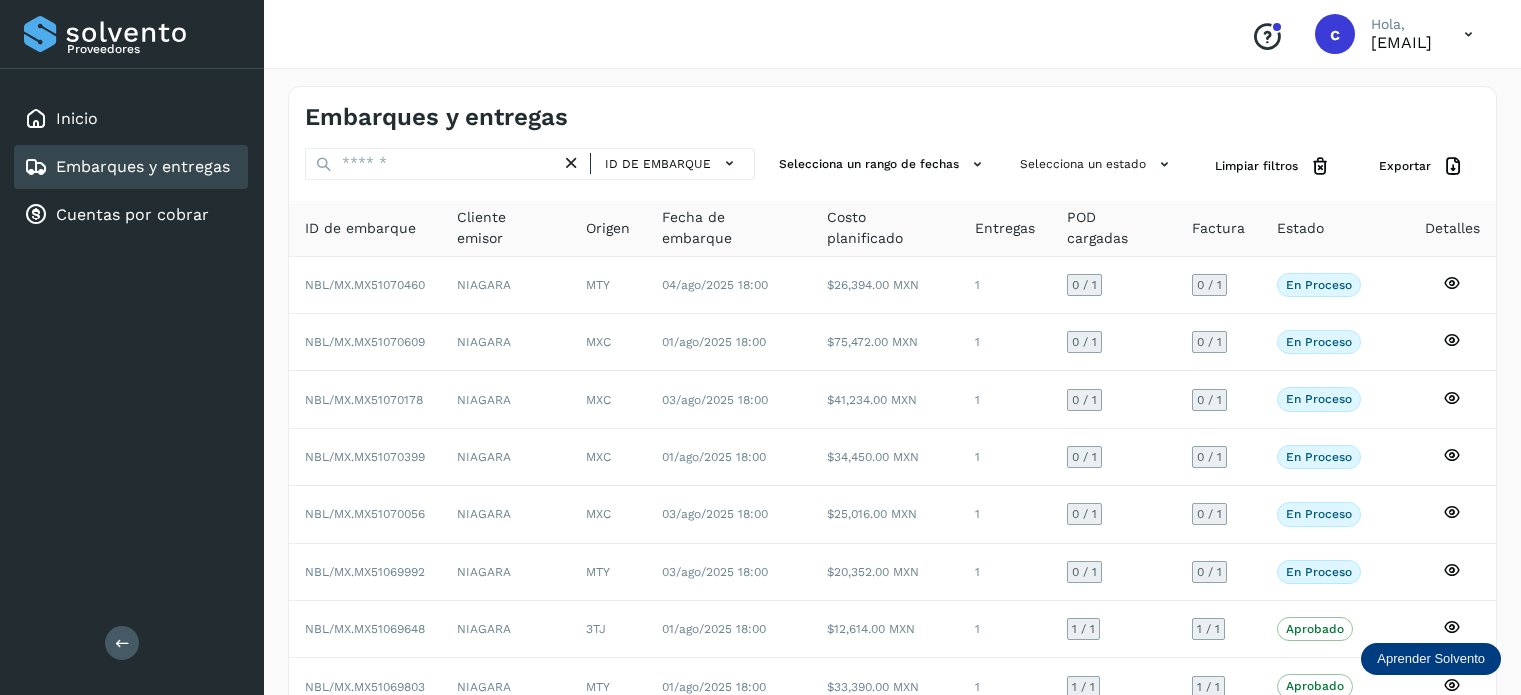 scroll, scrollTop: 0, scrollLeft: 0, axis: both 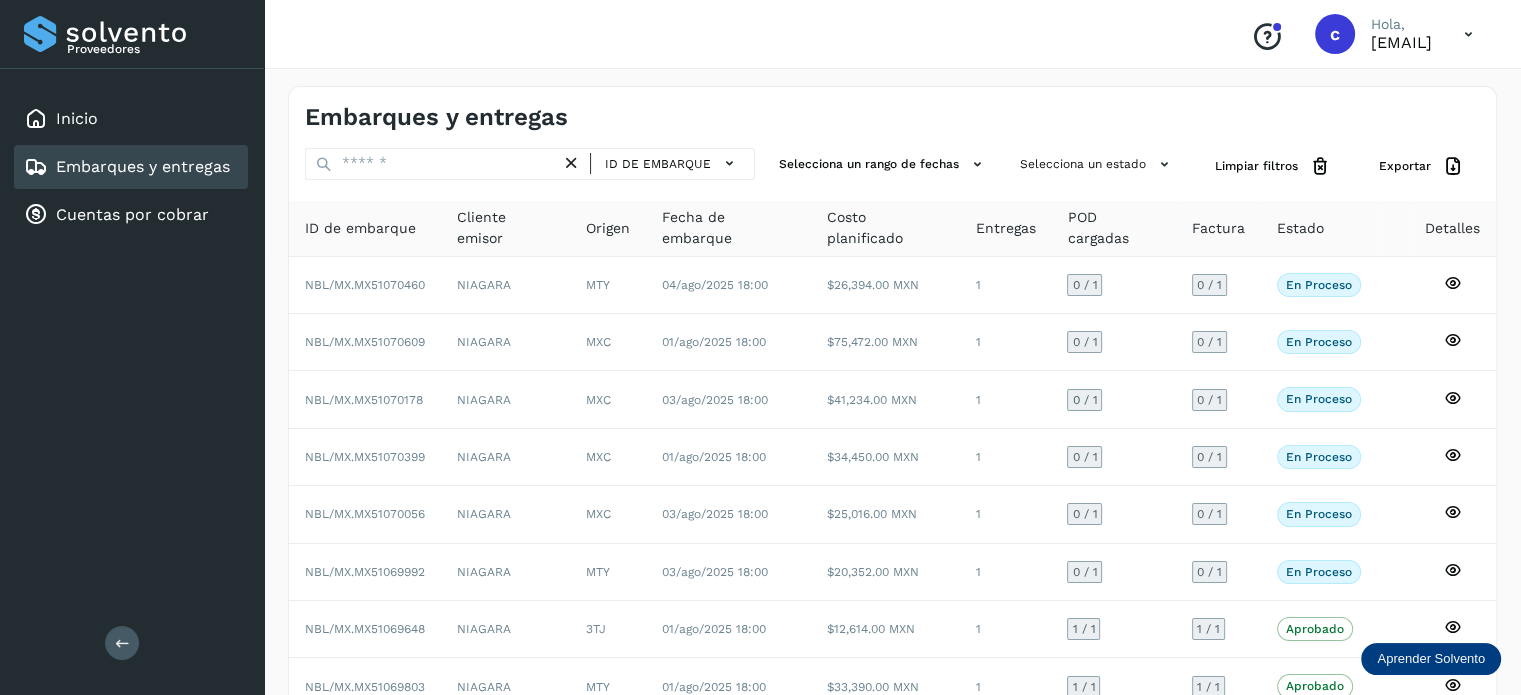click at bounding box center (433, 164) 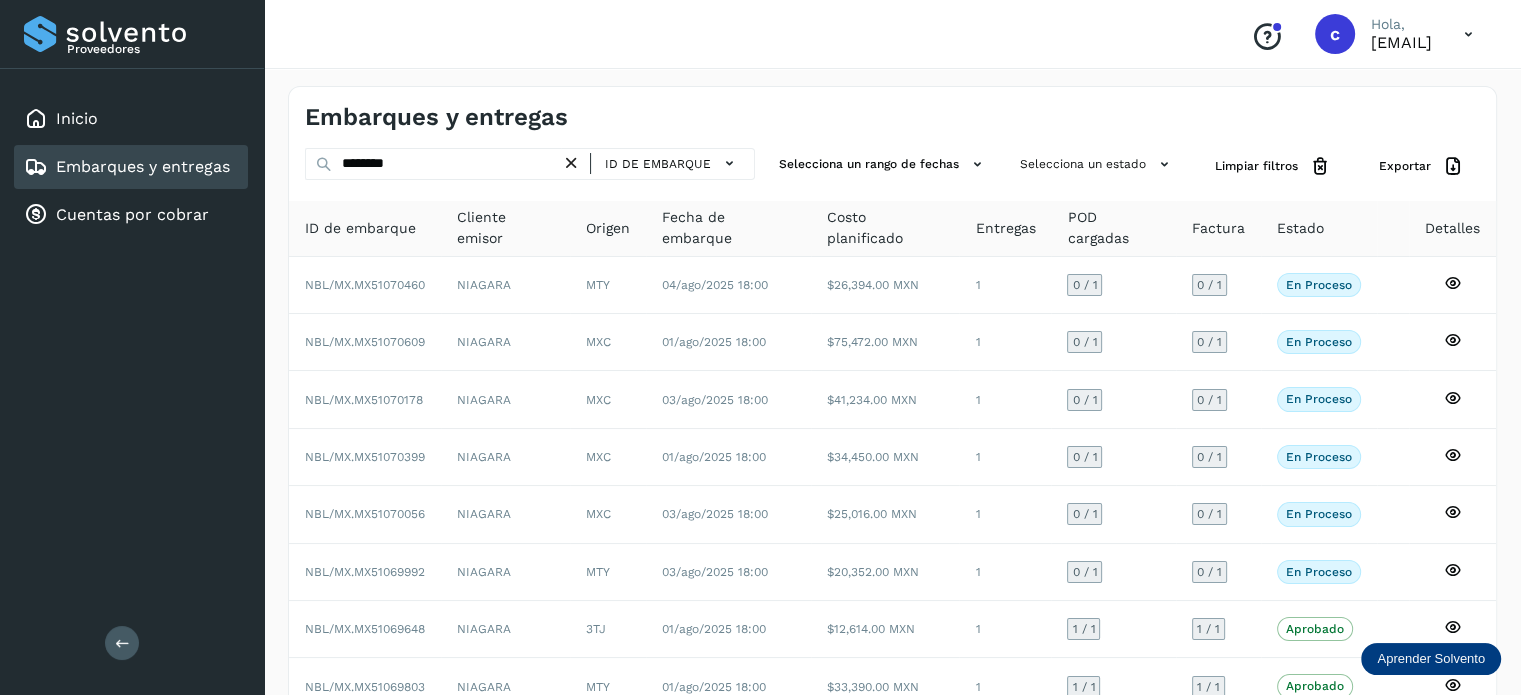 type on "********" 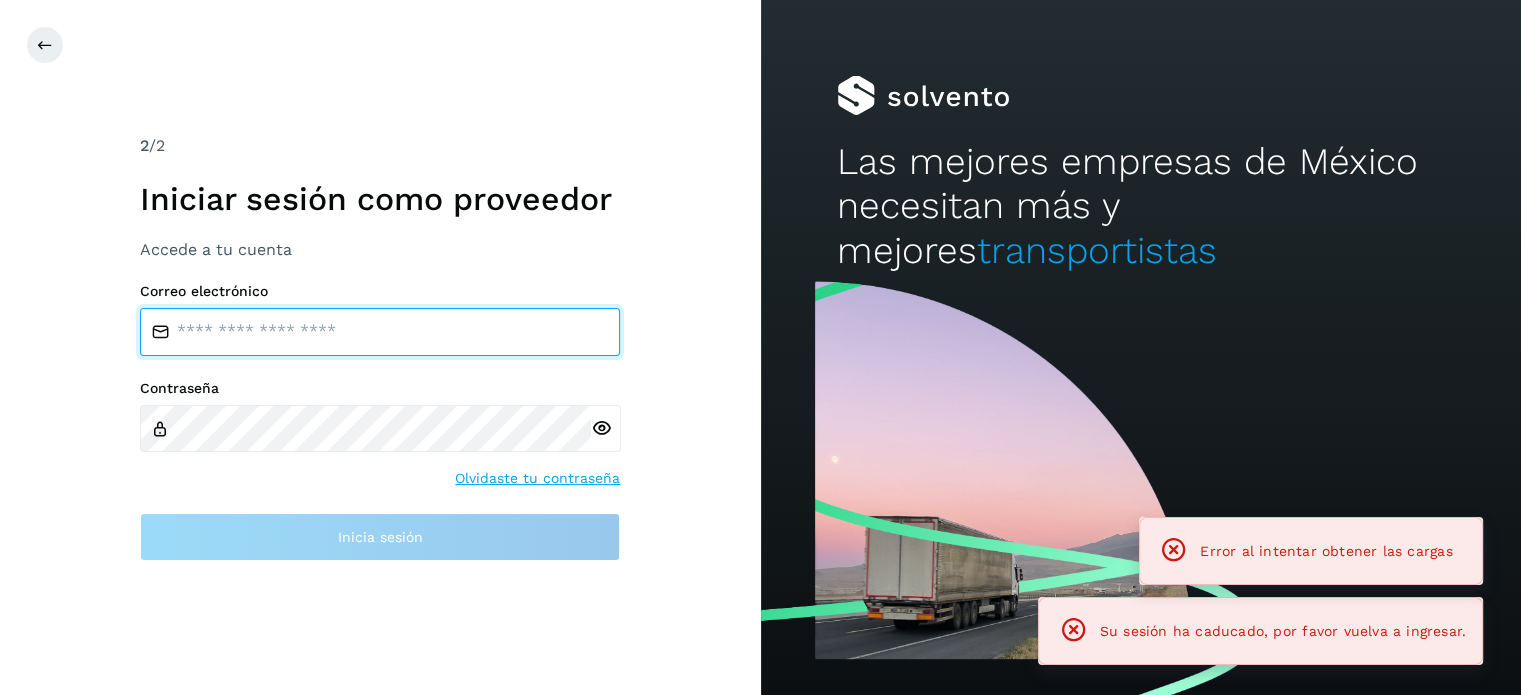 type on "**********" 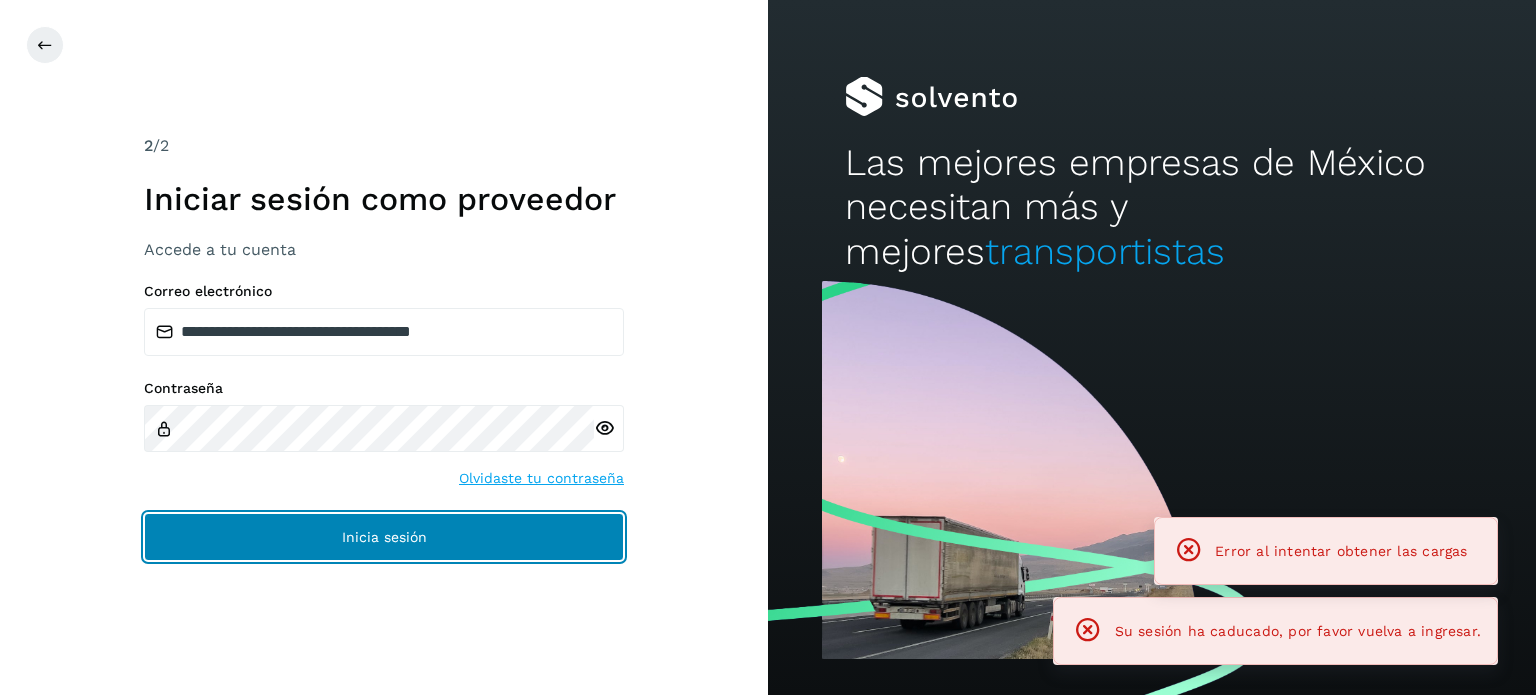 click on "Inicia sesión" at bounding box center [384, 537] 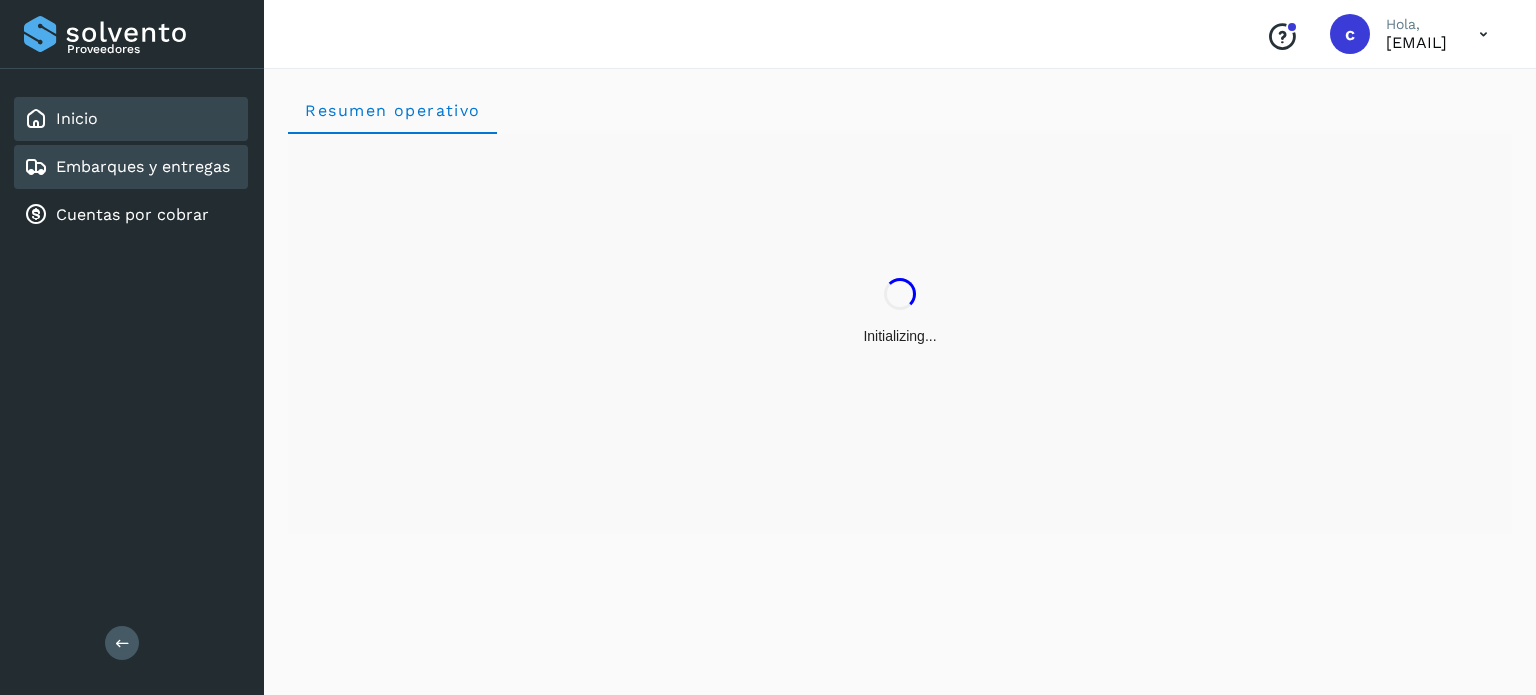 click on "Embarques y entregas" at bounding box center [143, 166] 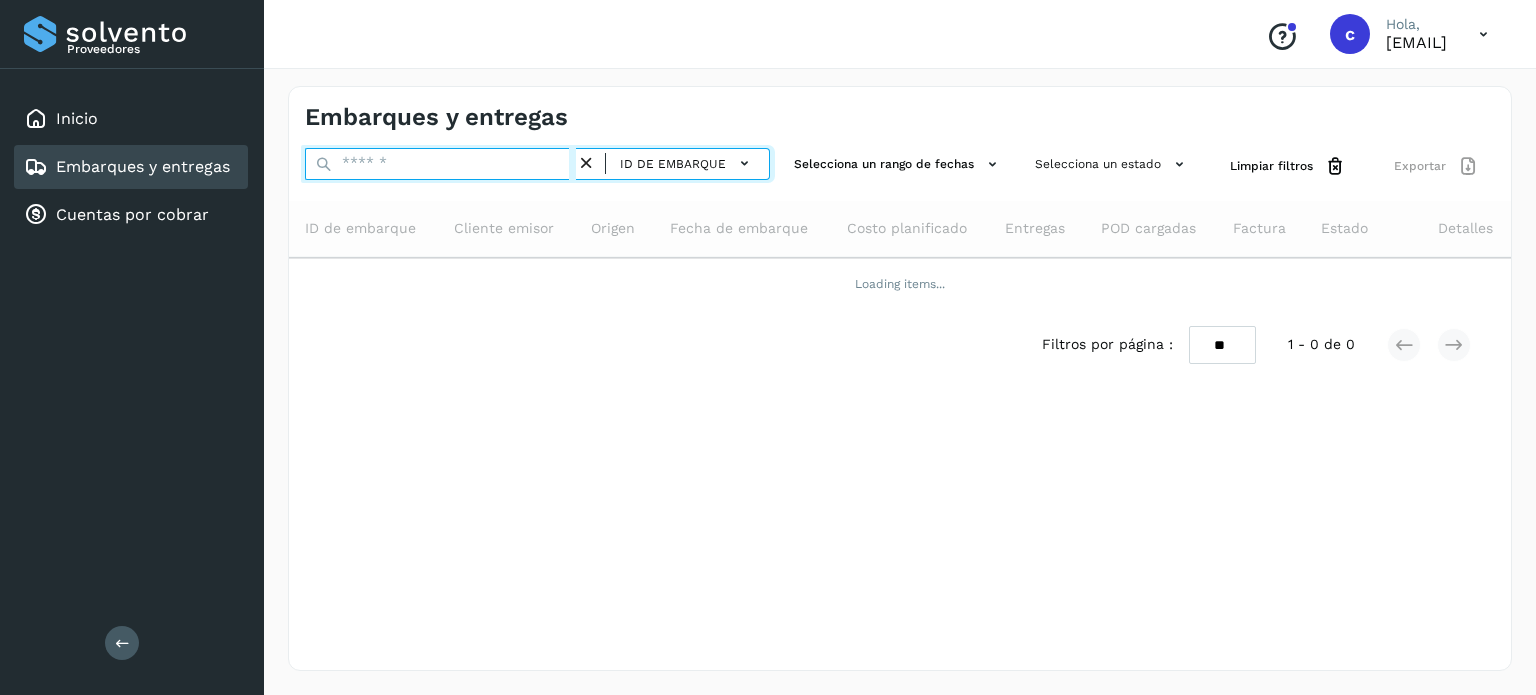 click at bounding box center (440, 164) 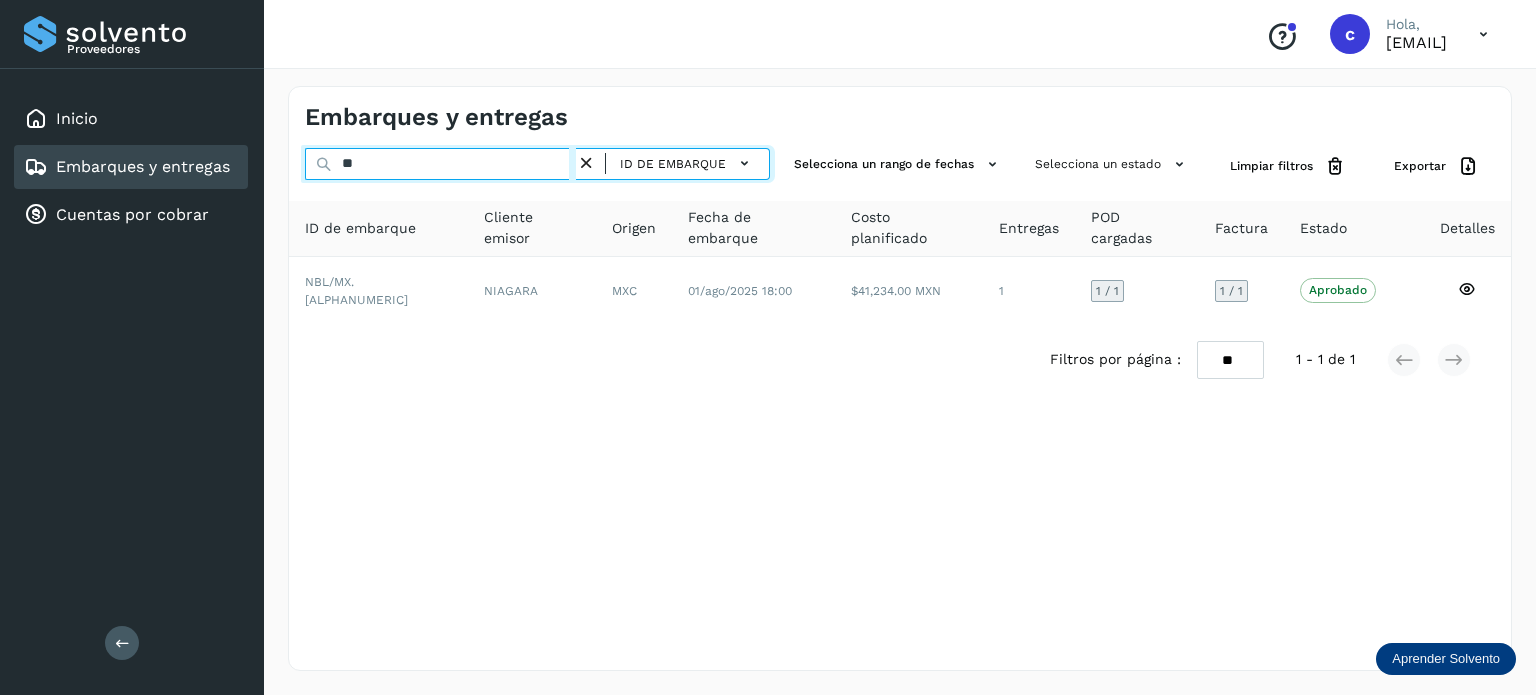 type on "*" 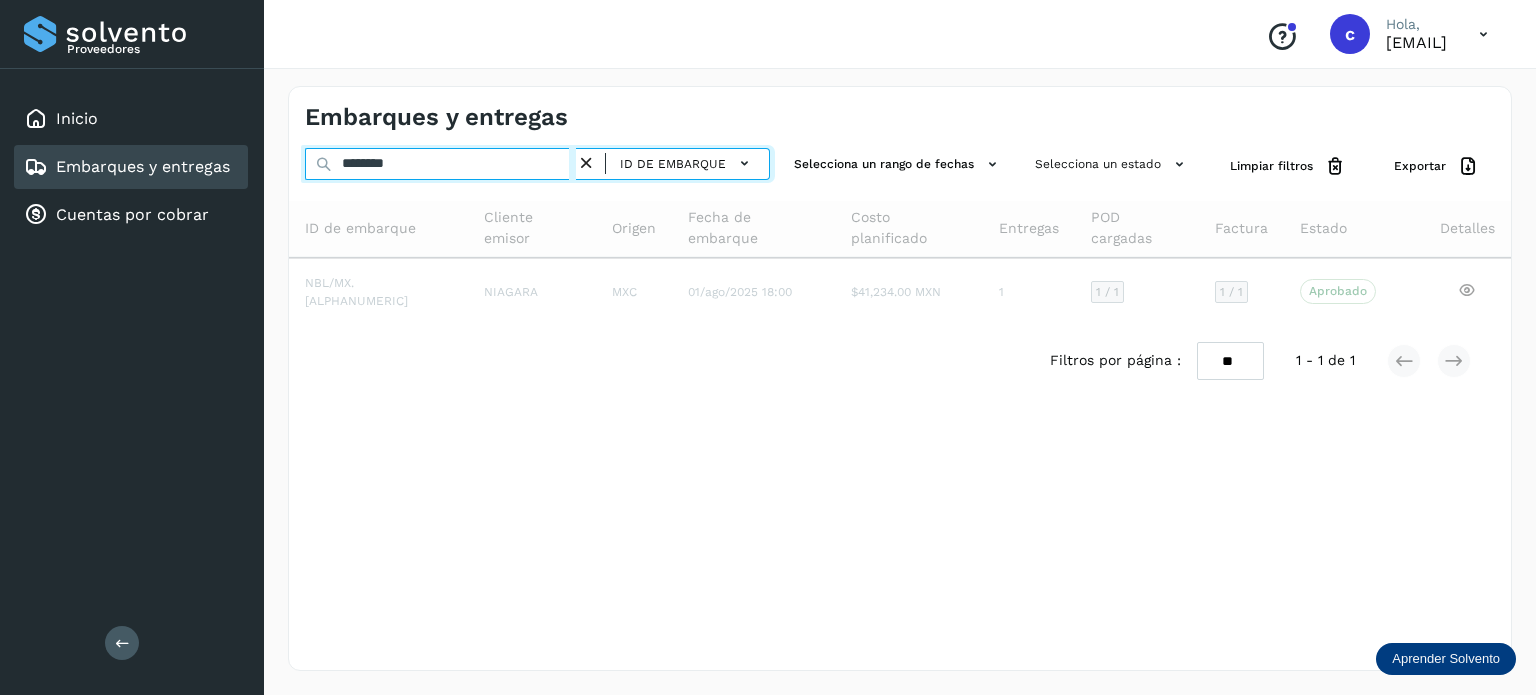 type on "********" 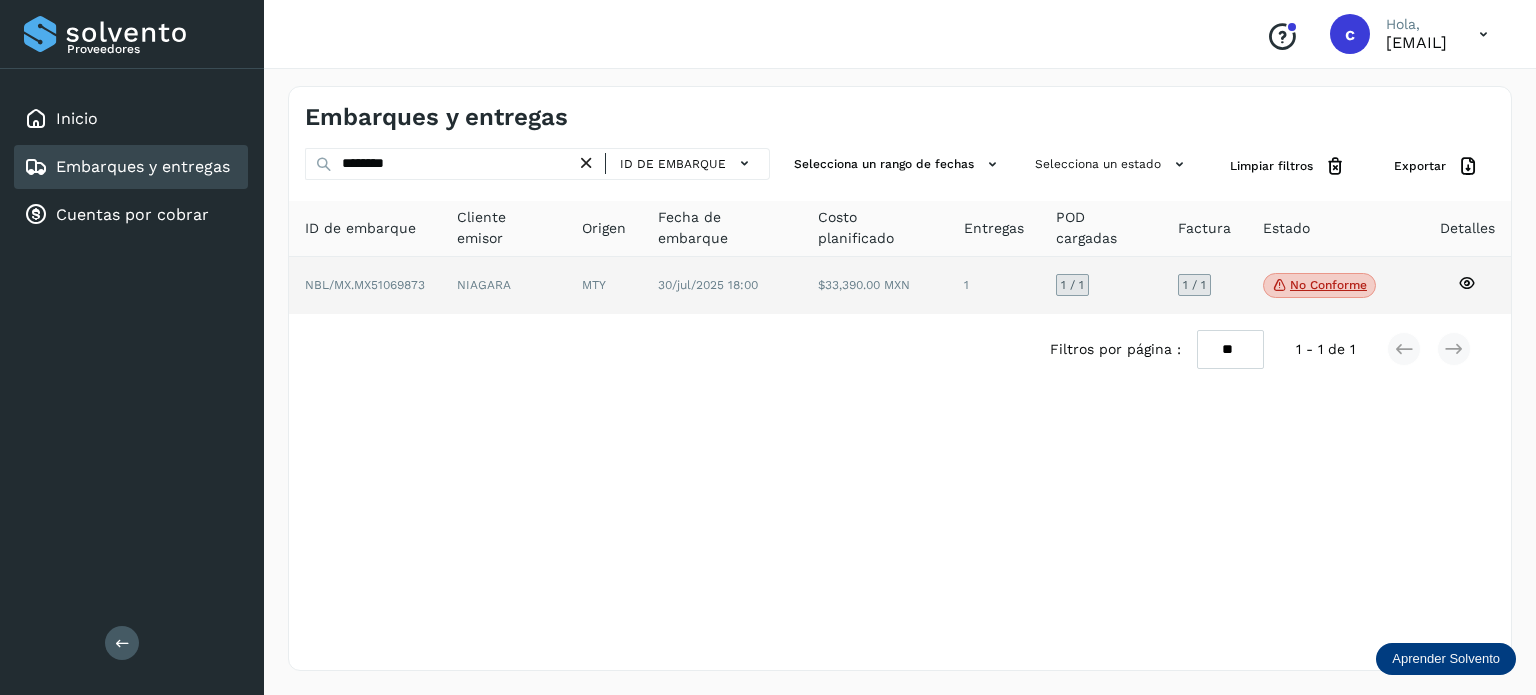 click on "No conforme" 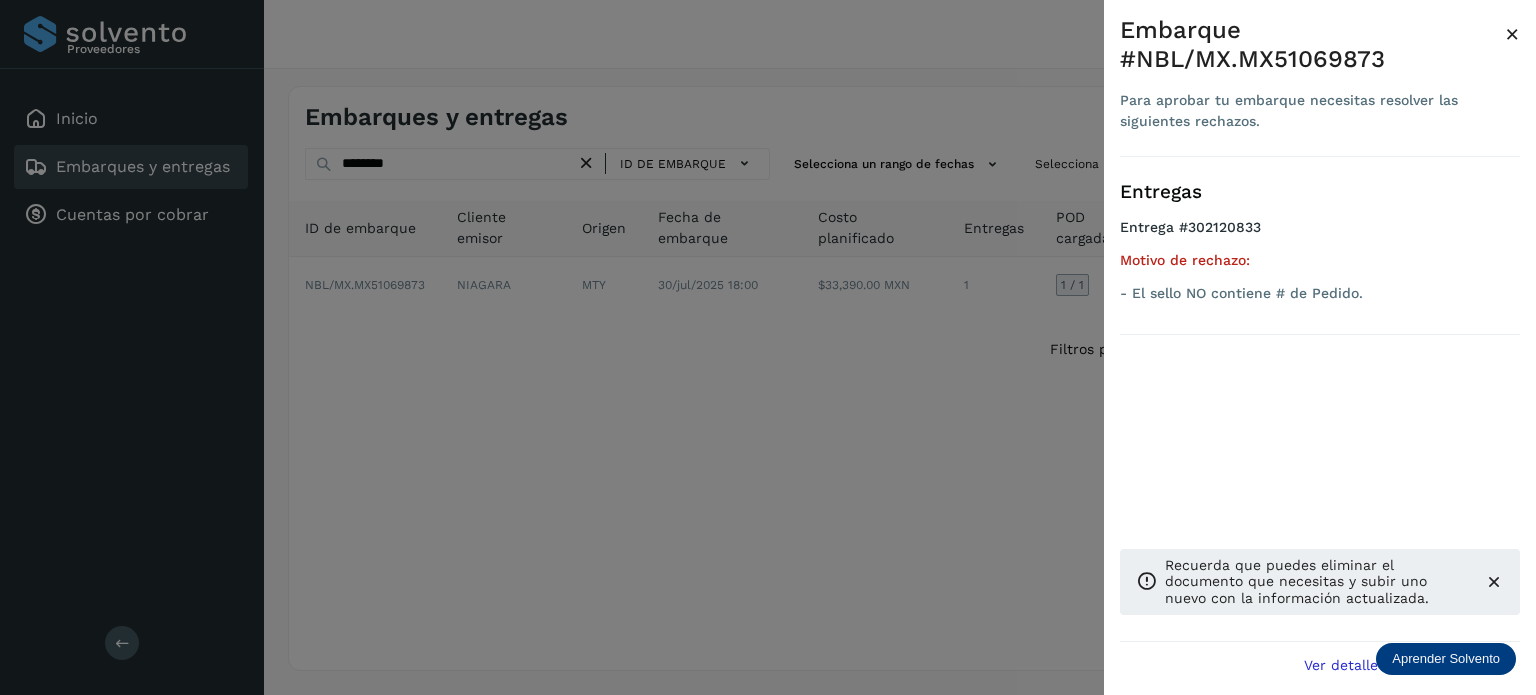 click at bounding box center (768, 347) 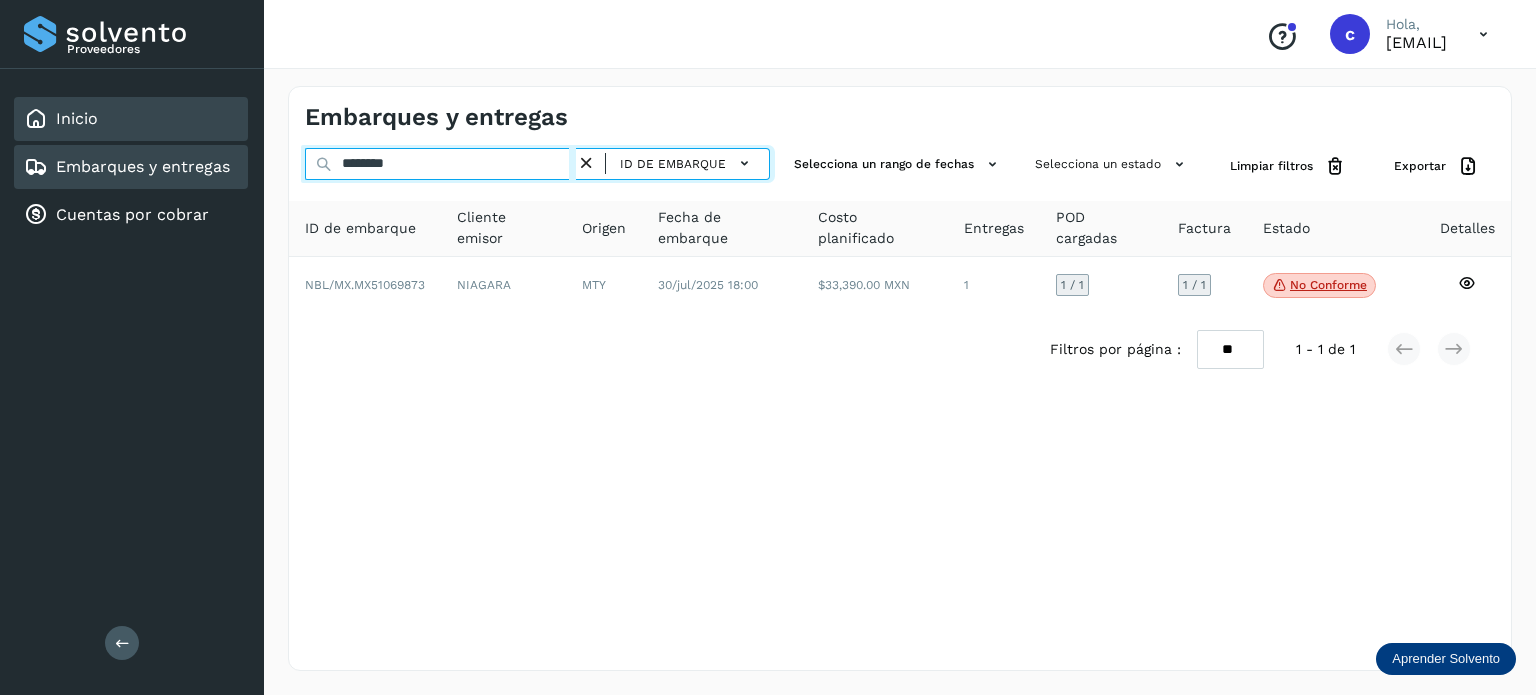 click on "Proveedores Inicio Embarques y entregas Cuentas por cobrar Salir
Conoce nuestros beneficios
c [EMAIL] Embarques y entregas ******** ID de embarque Selecciona un rango de fechas  Selecciona un estado Limpiar filtros Exportar ID de embarque Cliente emisor Origen Fecha de embarque Costo planificado Entregas POD cargadas Factura Estado Detalles NBL/MX.[ALPHANUMERIC] [CITY] [STATE] [DATE] [TIME]  $[PRICE] MXN  1 1  / 1 1 / 1 No conforme
Verifica el estado de la factura o entregas asociadas a este embarque
Filtros por página : ** ** ** 1 - 1 de 1" 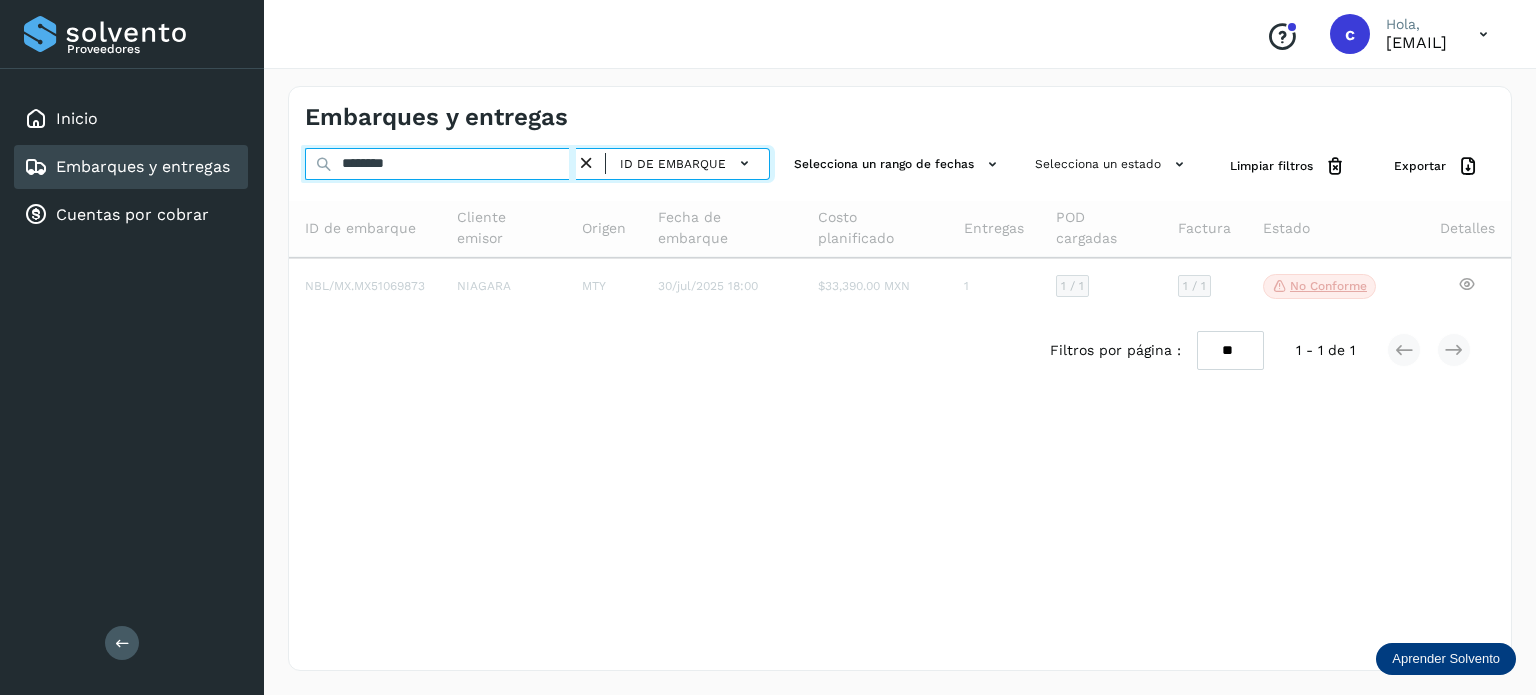 type on "********" 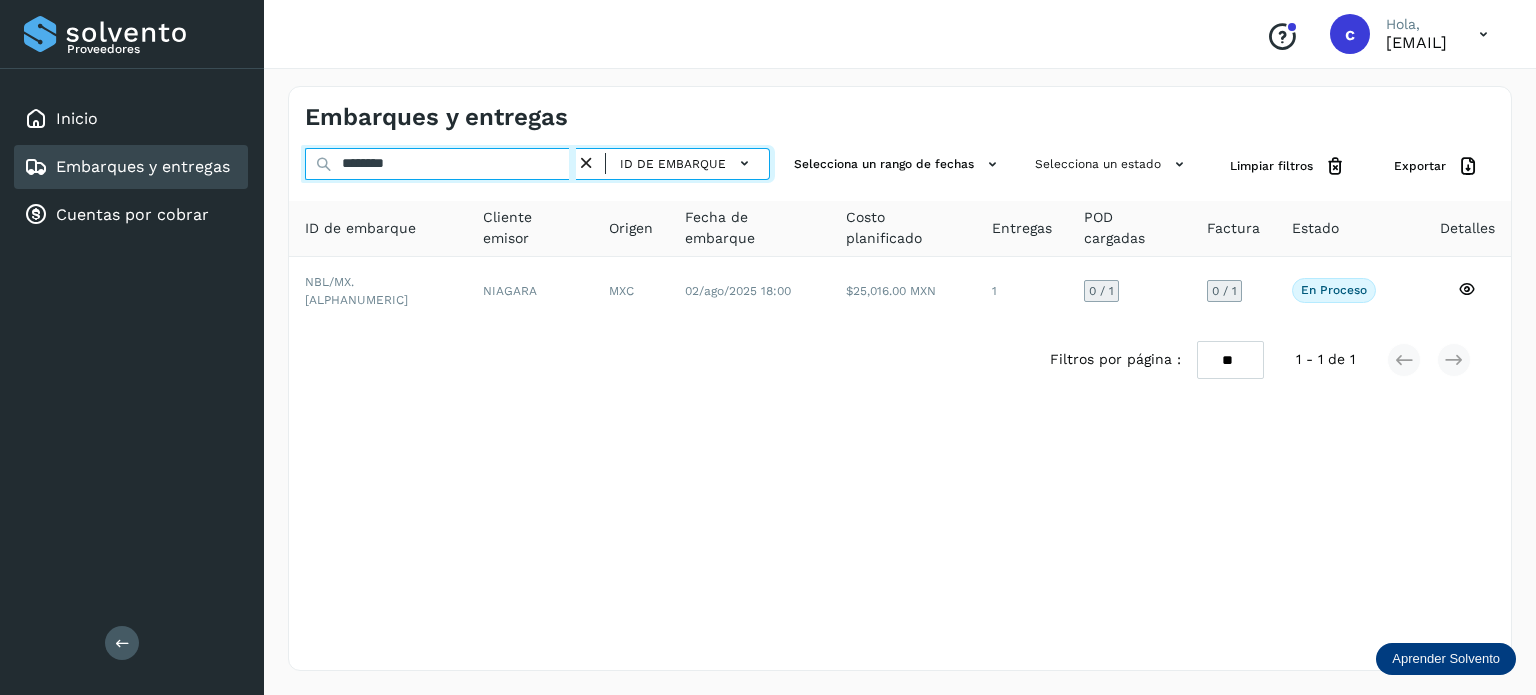 drag, startPoint x: 470, startPoint y: 163, endPoint x: 146, endPoint y: 169, distance: 324.05554 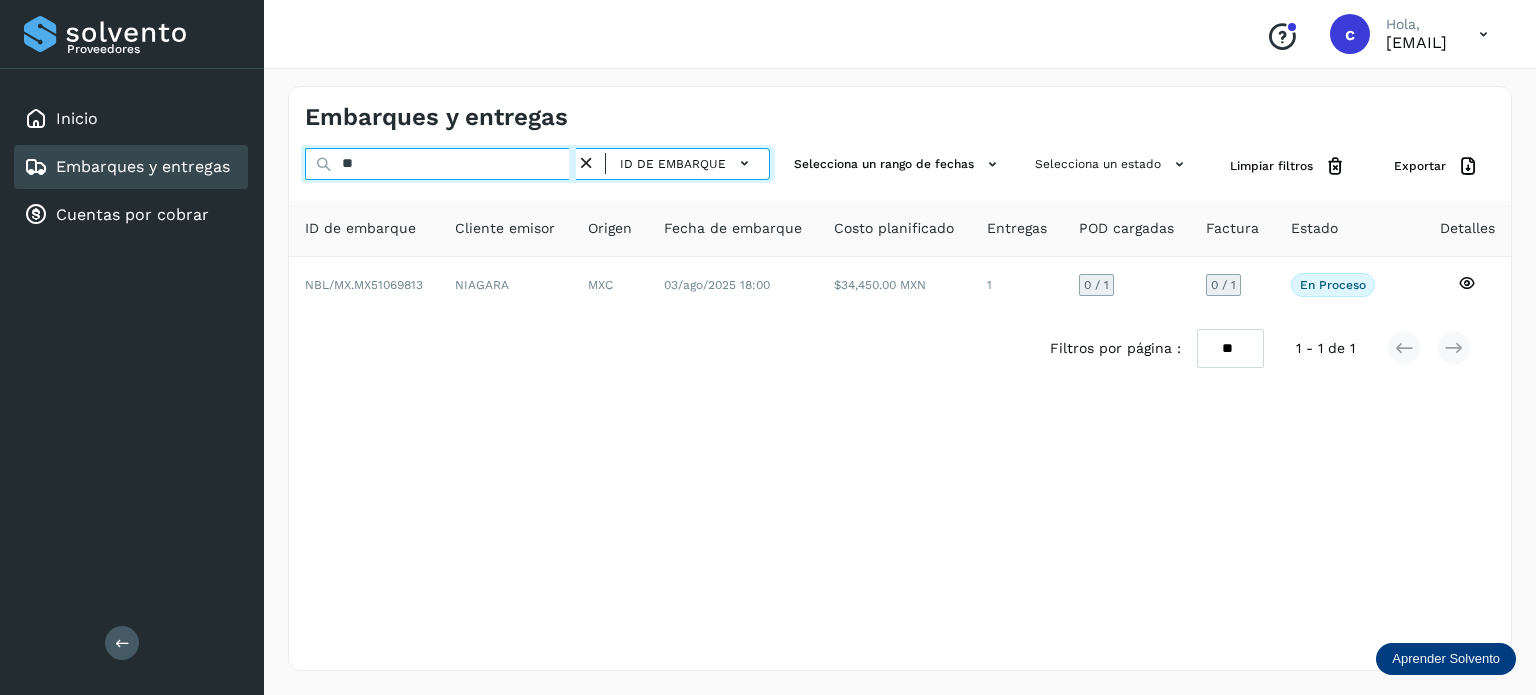 type on "*" 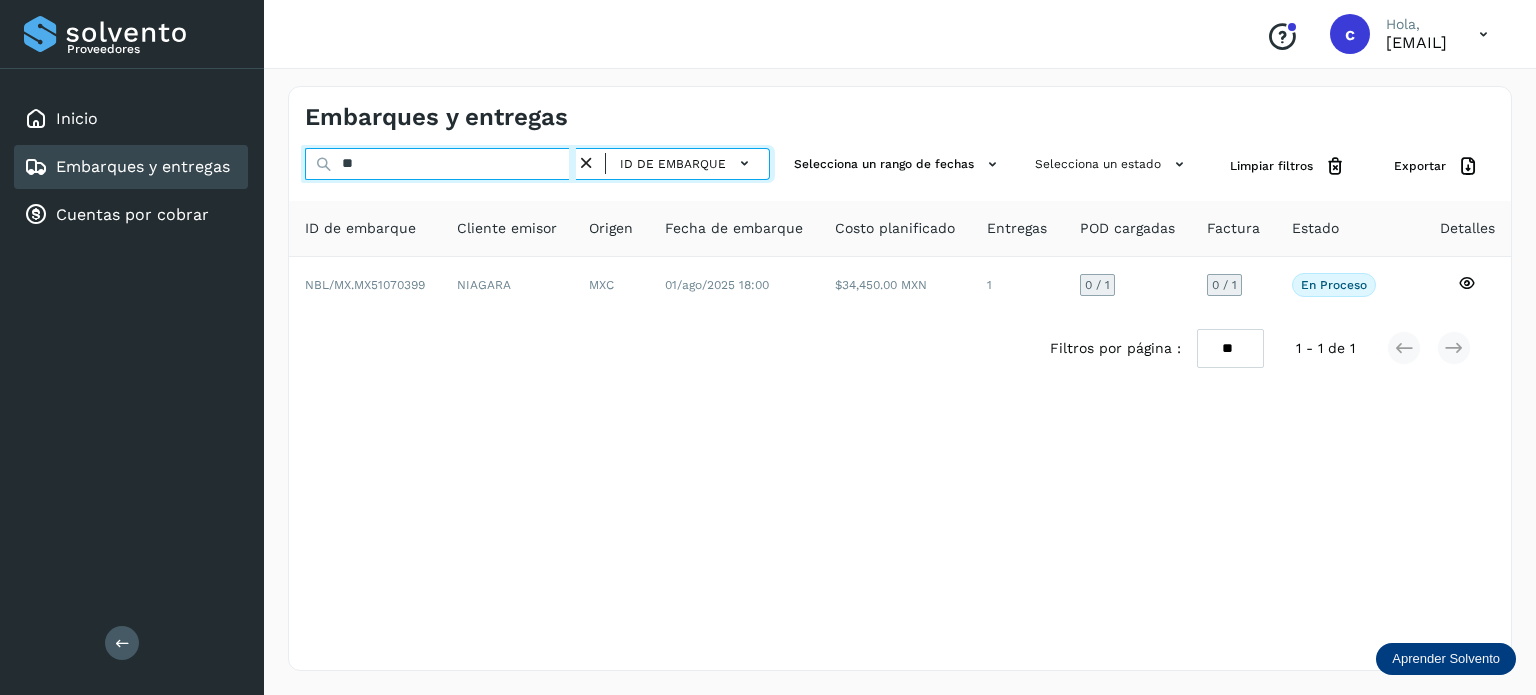 type on "*" 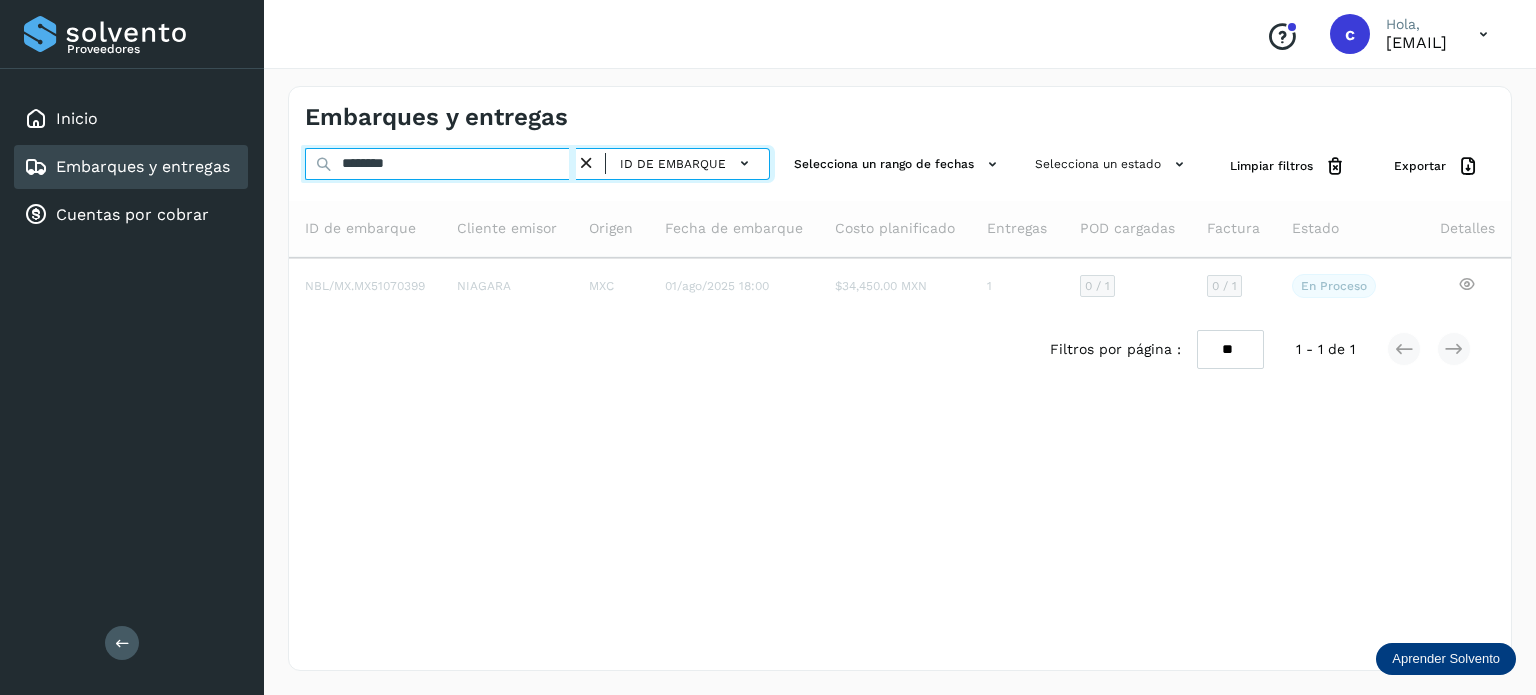 type on "********" 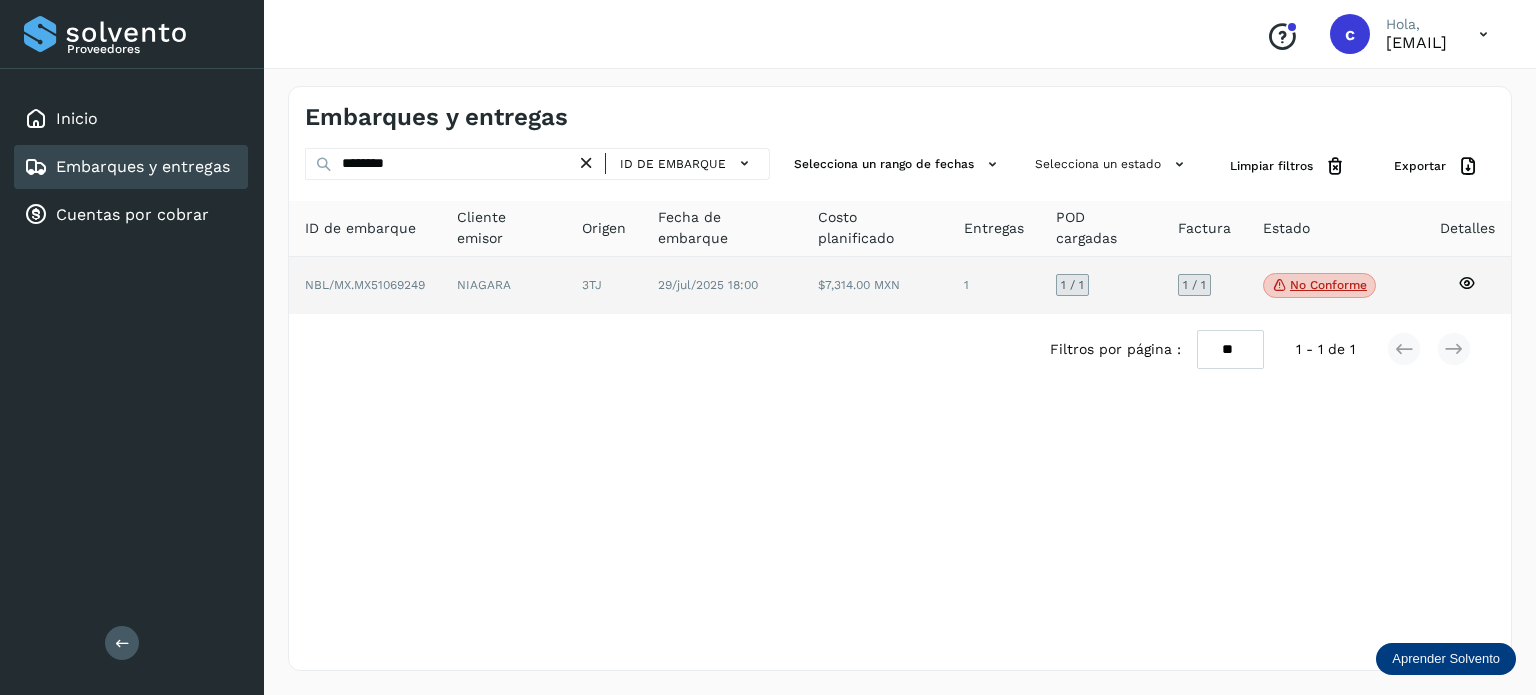 click on "No conforme" 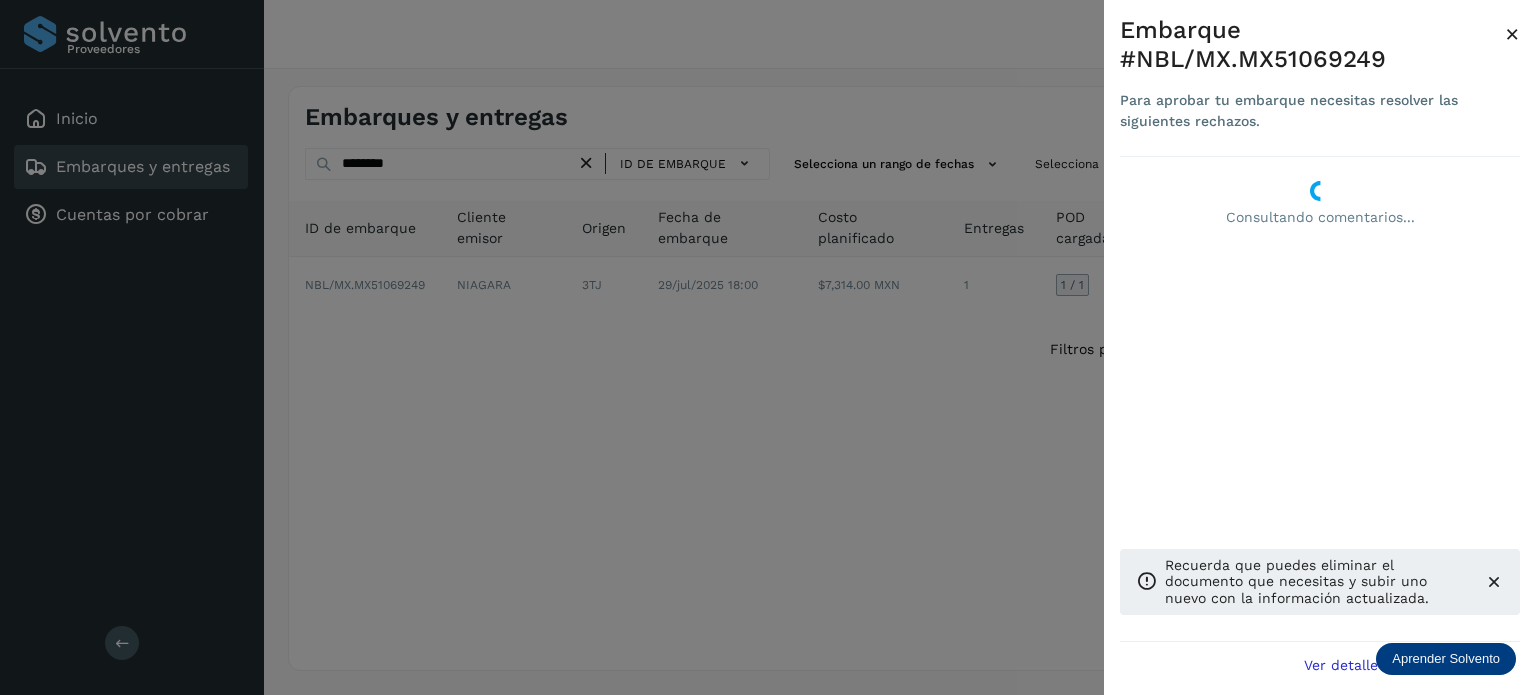 click at bounding box center [768, 347] 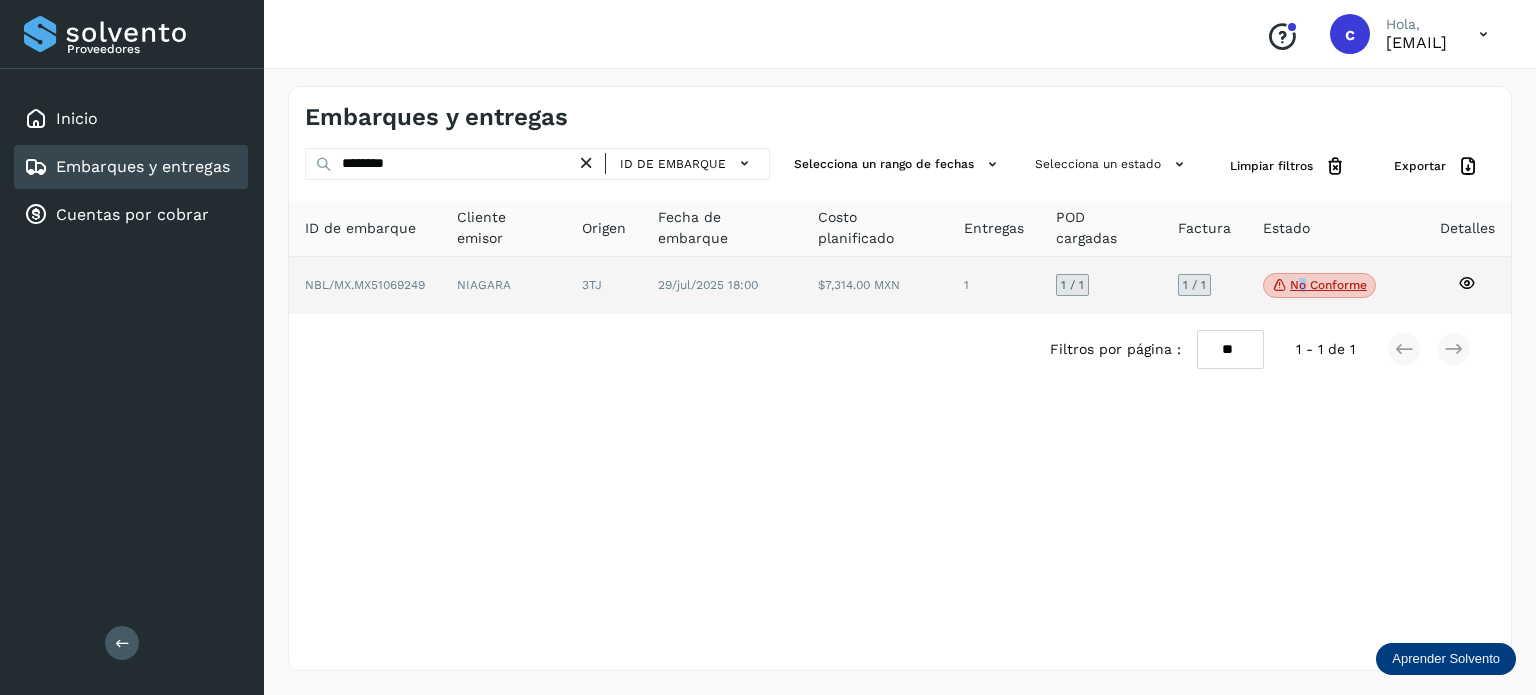 click on "No conforme" 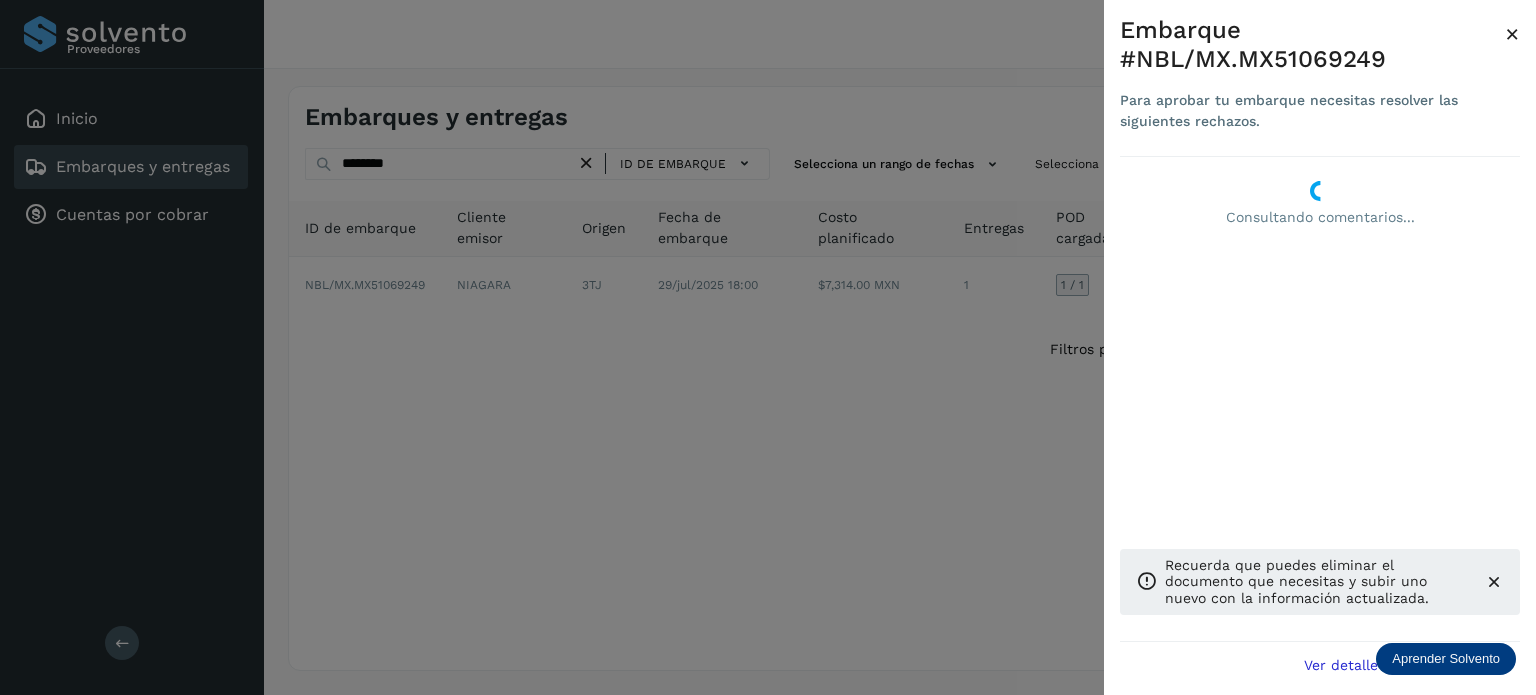 click at bounding box center (768, 347) 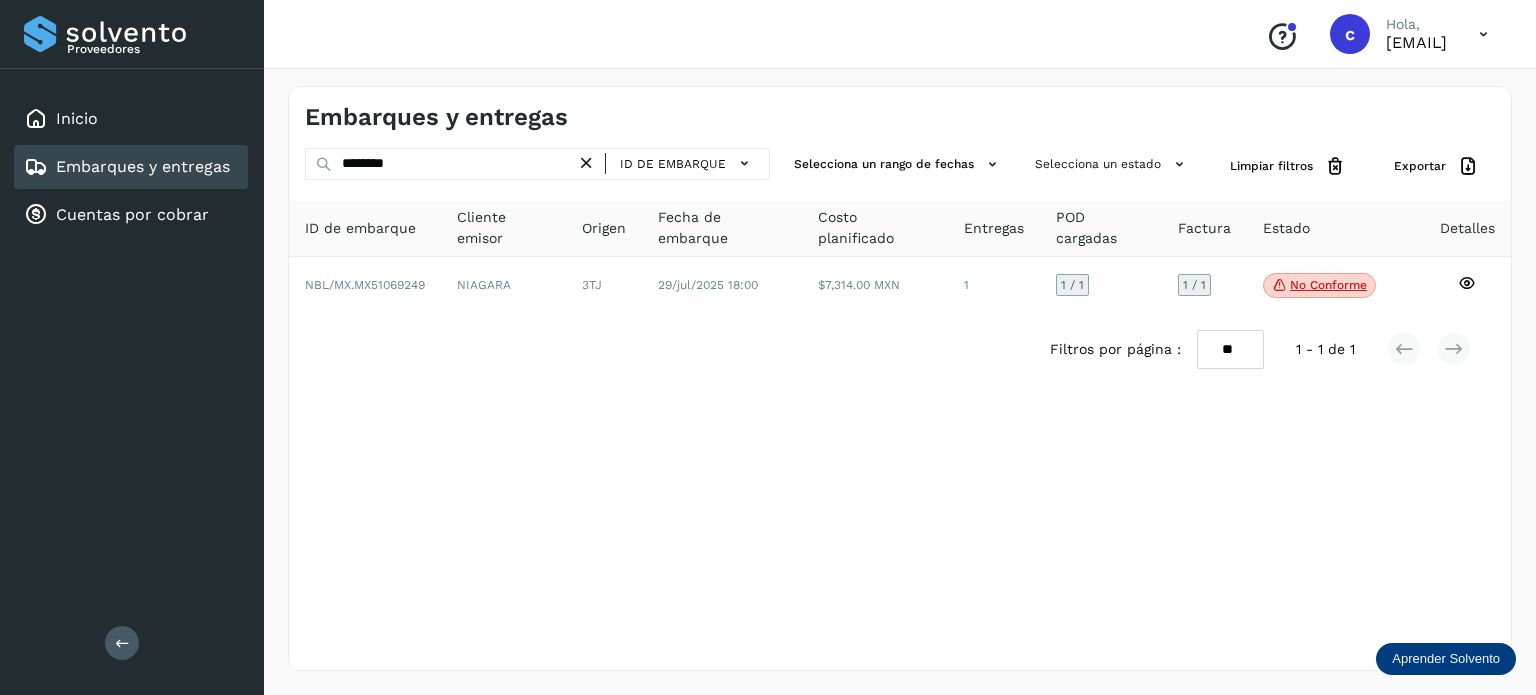 click at bounding box center [768, 347] 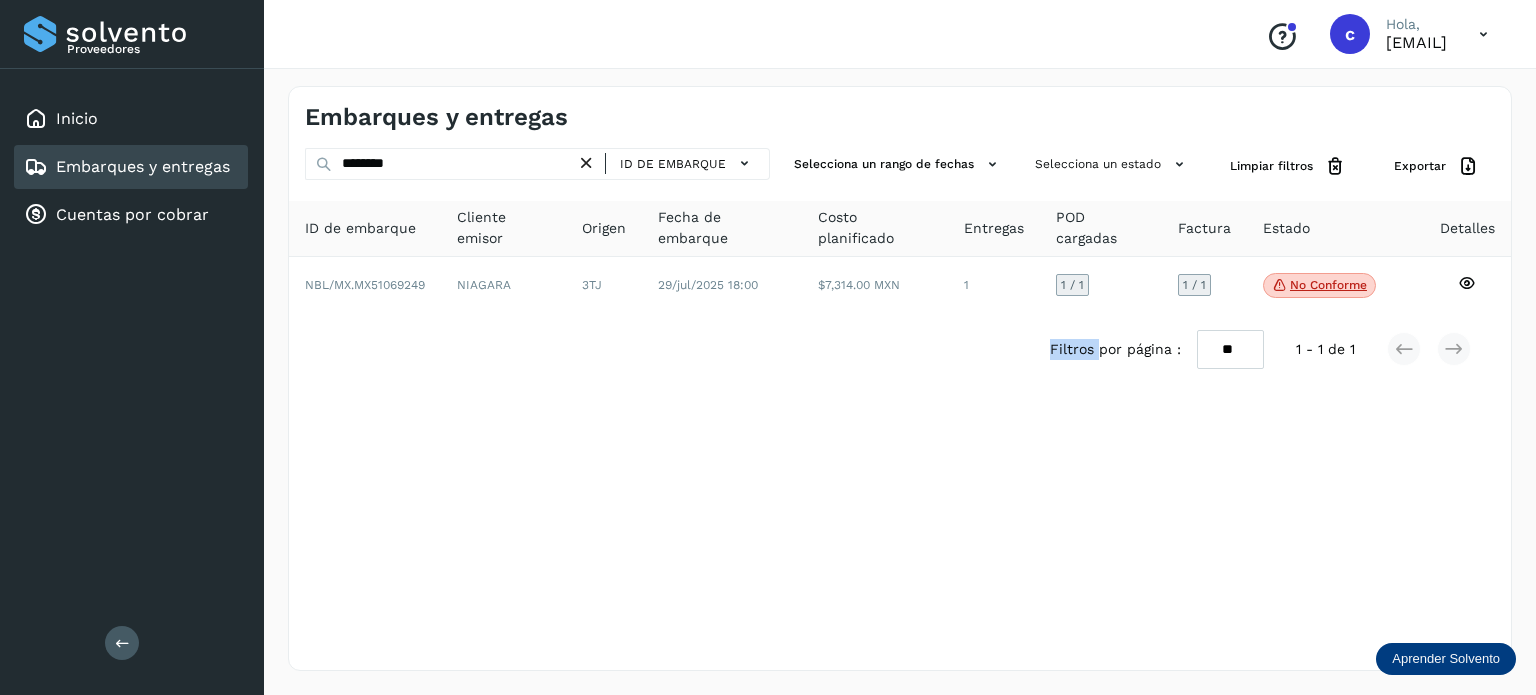 click on "Embarques y entregas ******** ID de embarque Selecciona un rango de fechas  Selecciona un estado Limpiar filtros Exportar ID de embarque Cliente emisor Origen Fecha de embarque Costo planificado Entregas POD cargadas Factura Estado Detalles NBL/MX.MX51069249 NIAGARA 3TJ 29/jul/2025 18:00  $7,314.00 MXN  1 1  / 1 1 / 1 No conforme
Verifica el estado de la factura o entregas asociadas a este embarque
Filtros por página : ** ** ** 1 - 1 de 1" at bounding box center (900, 378) 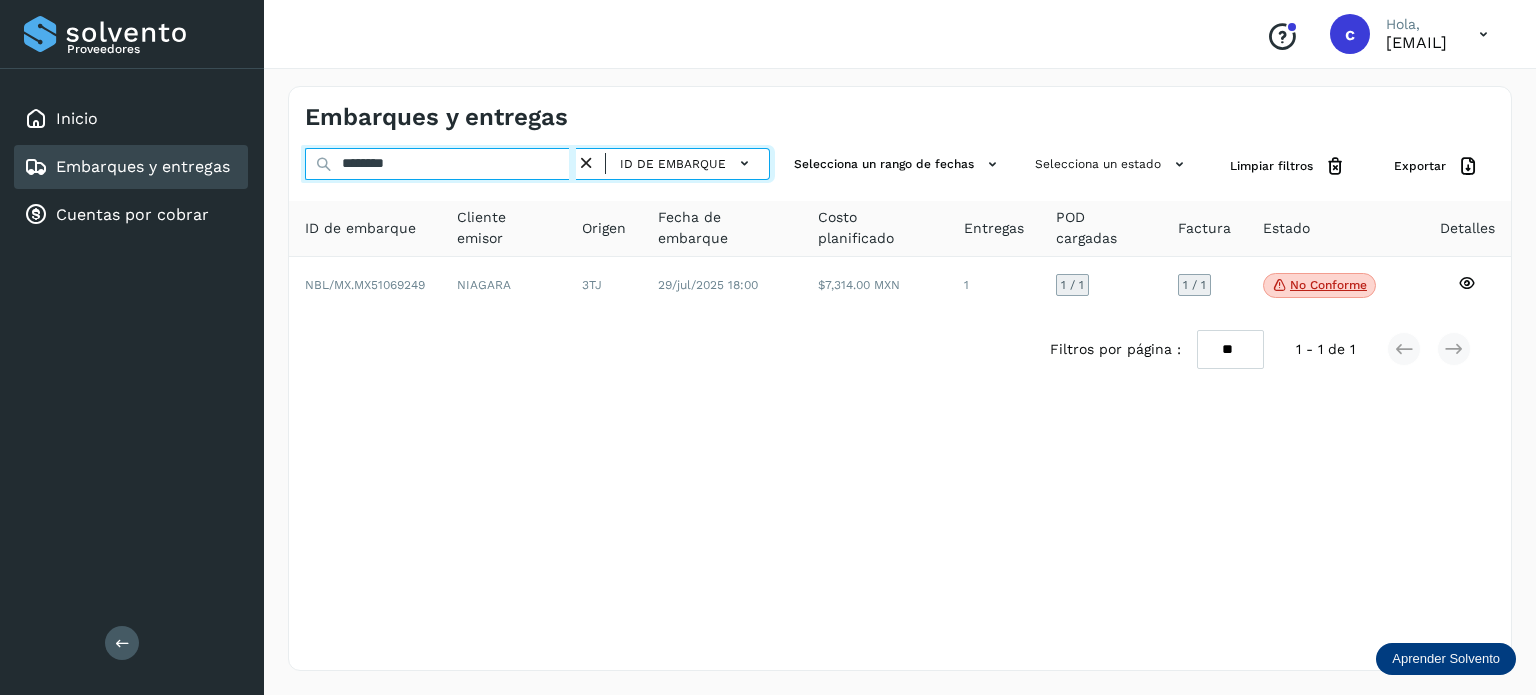 drag, startPoint x: 412, startPoint y: 169, endPoint x: 331, endPoint y: 179, distance: 81.61495 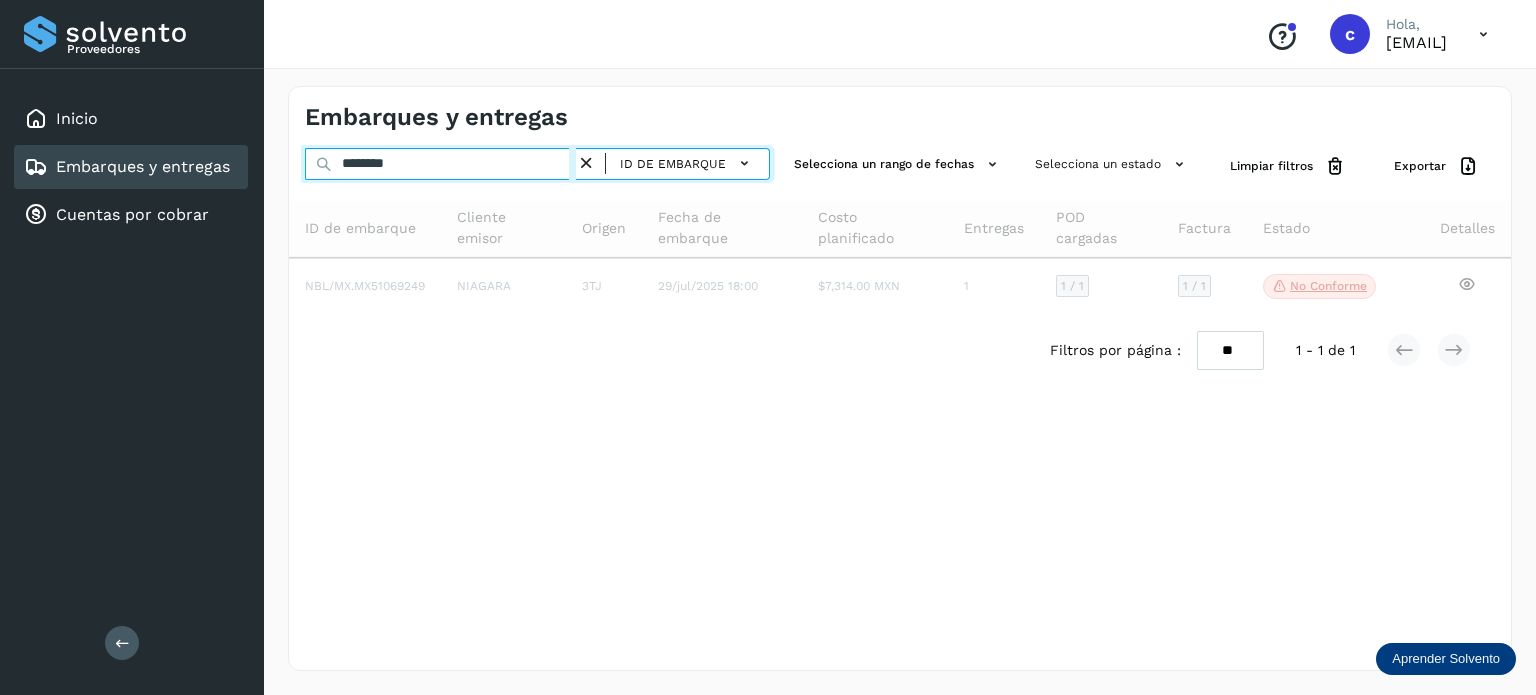 type on "********" 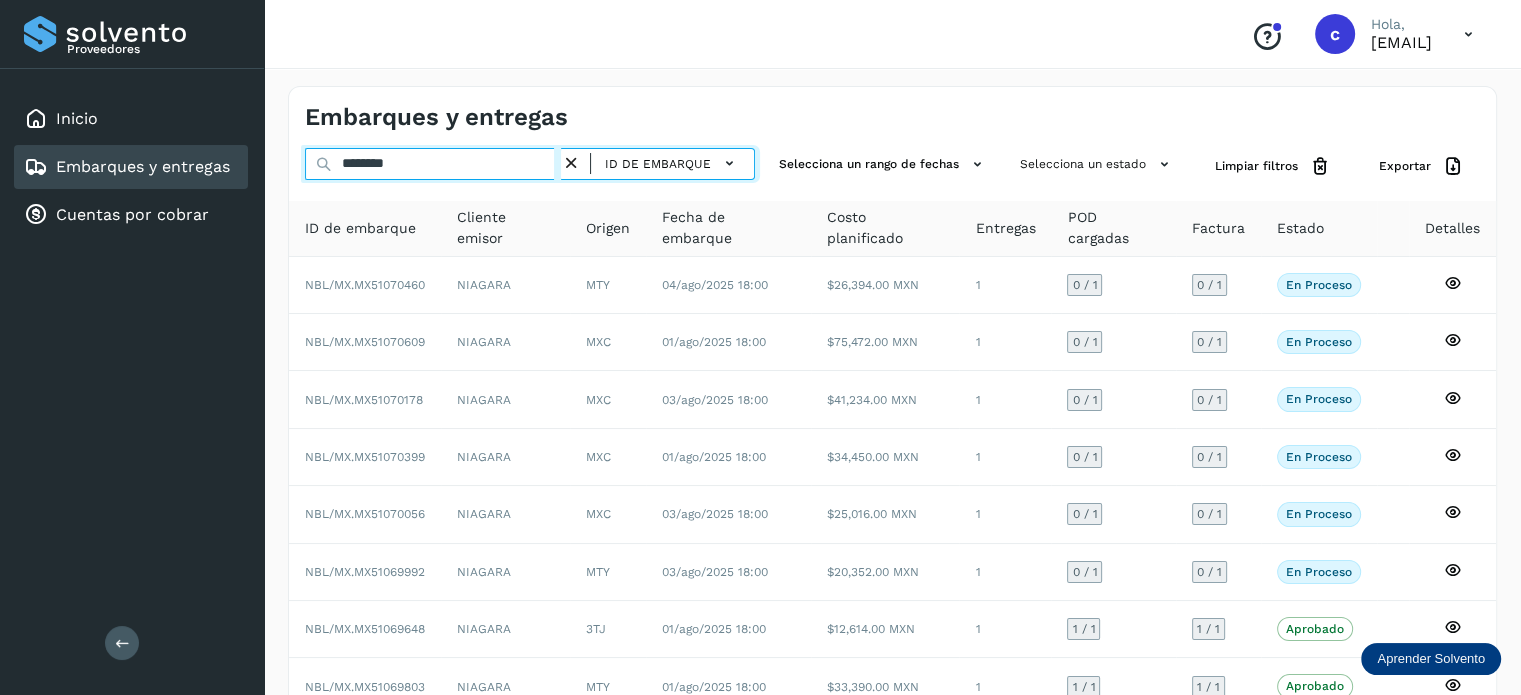 drag, startPoint x: 412, startPoint y: 166, endPoint x: 292, endPoint y: 186, distance: 121.65525 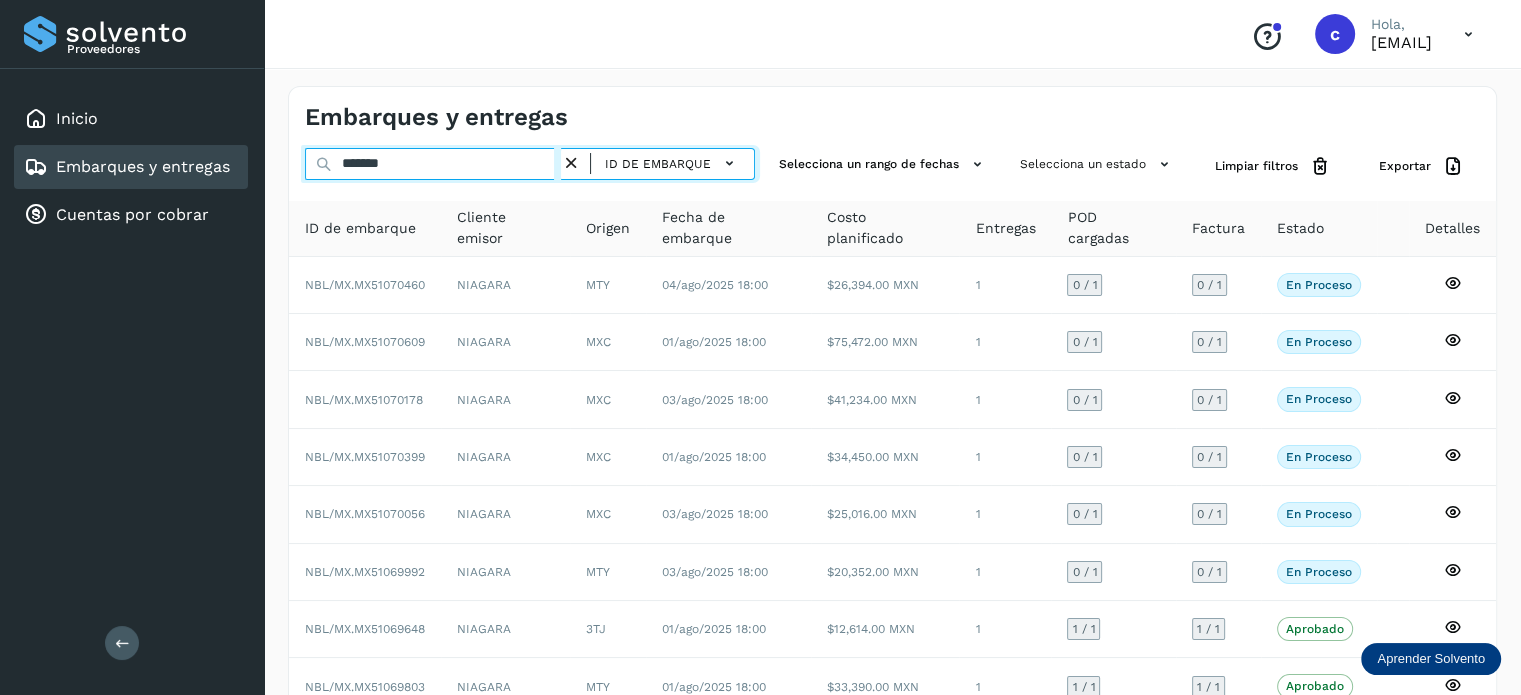 type on "********" 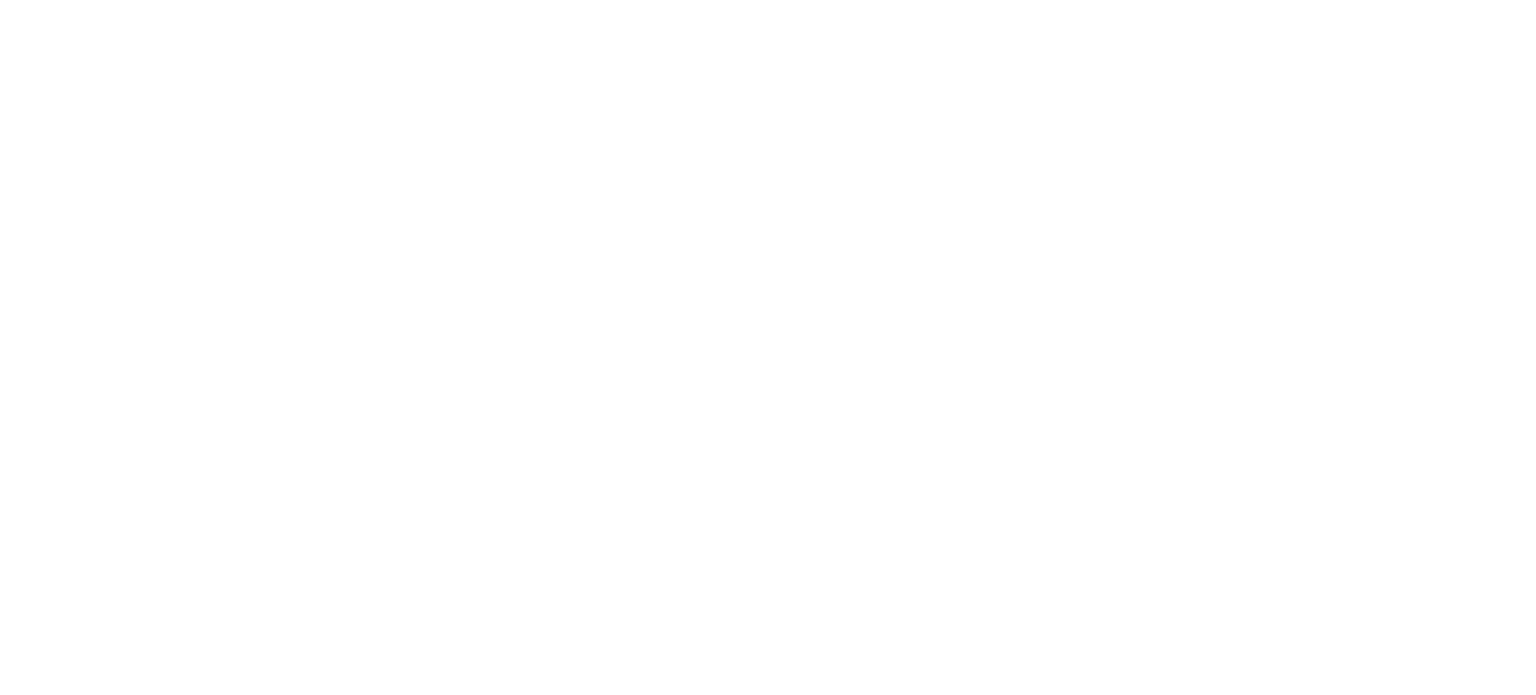 scroll, scrollTop: 0, scrollLeft: 0, axis: both 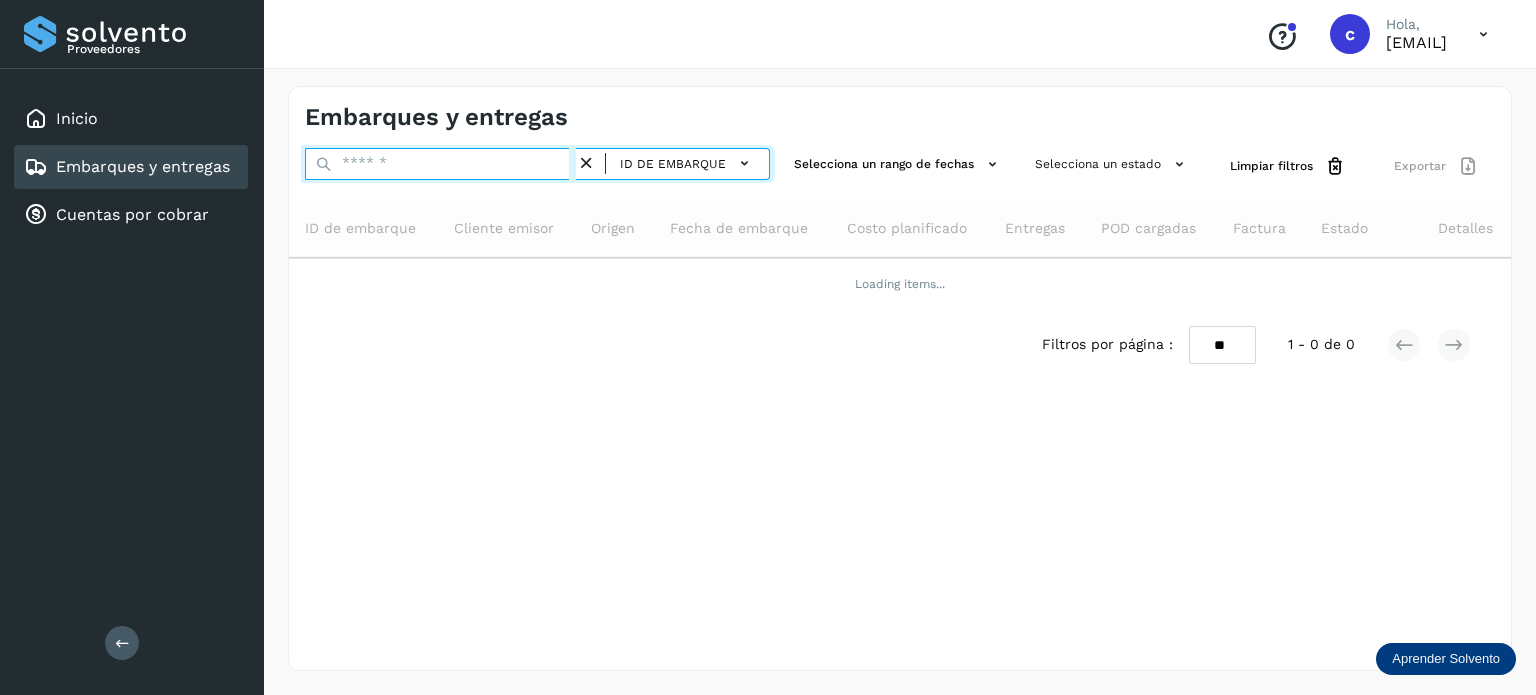 click at bounding box center (440, 164) 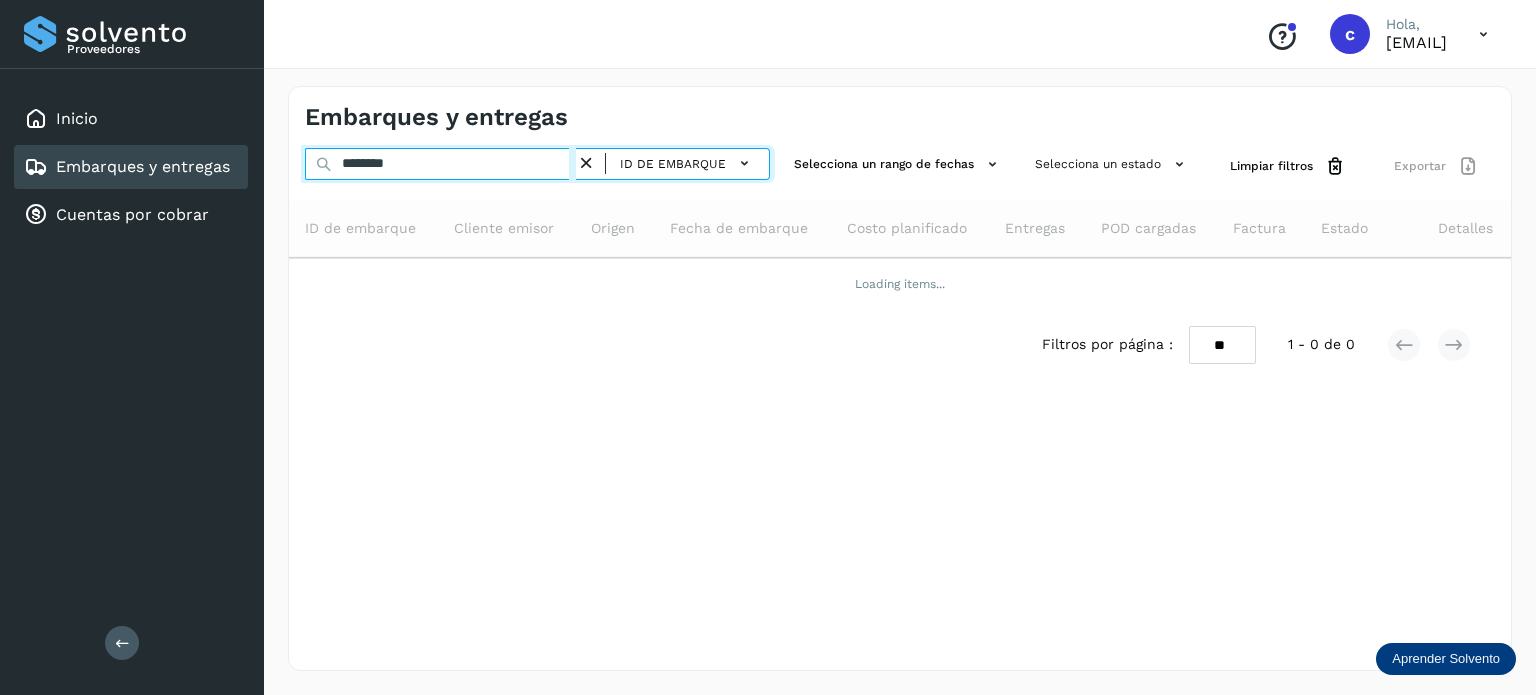 type on "********" 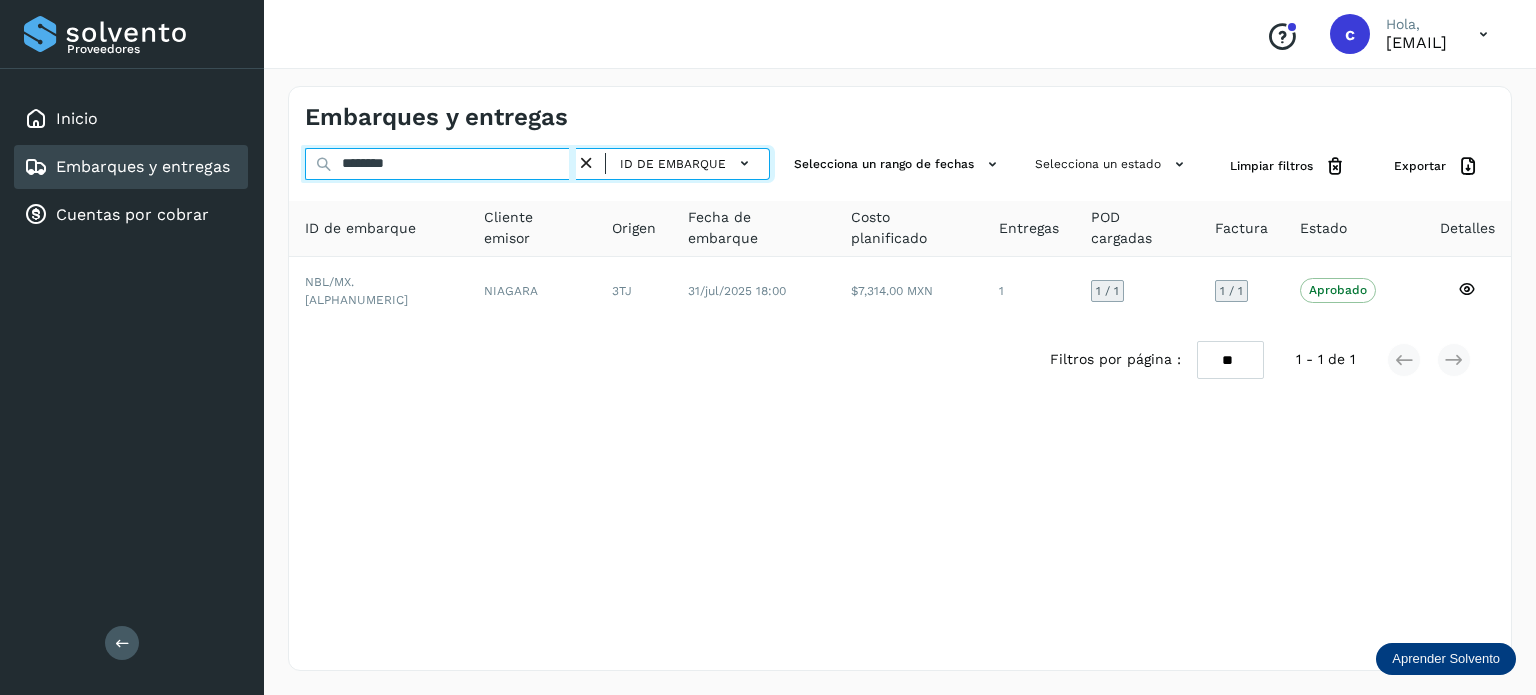drag, startPoint x: 417, startPoint y: 163, endPoint x: 264, endPoint y: 175, distance: 153.46986 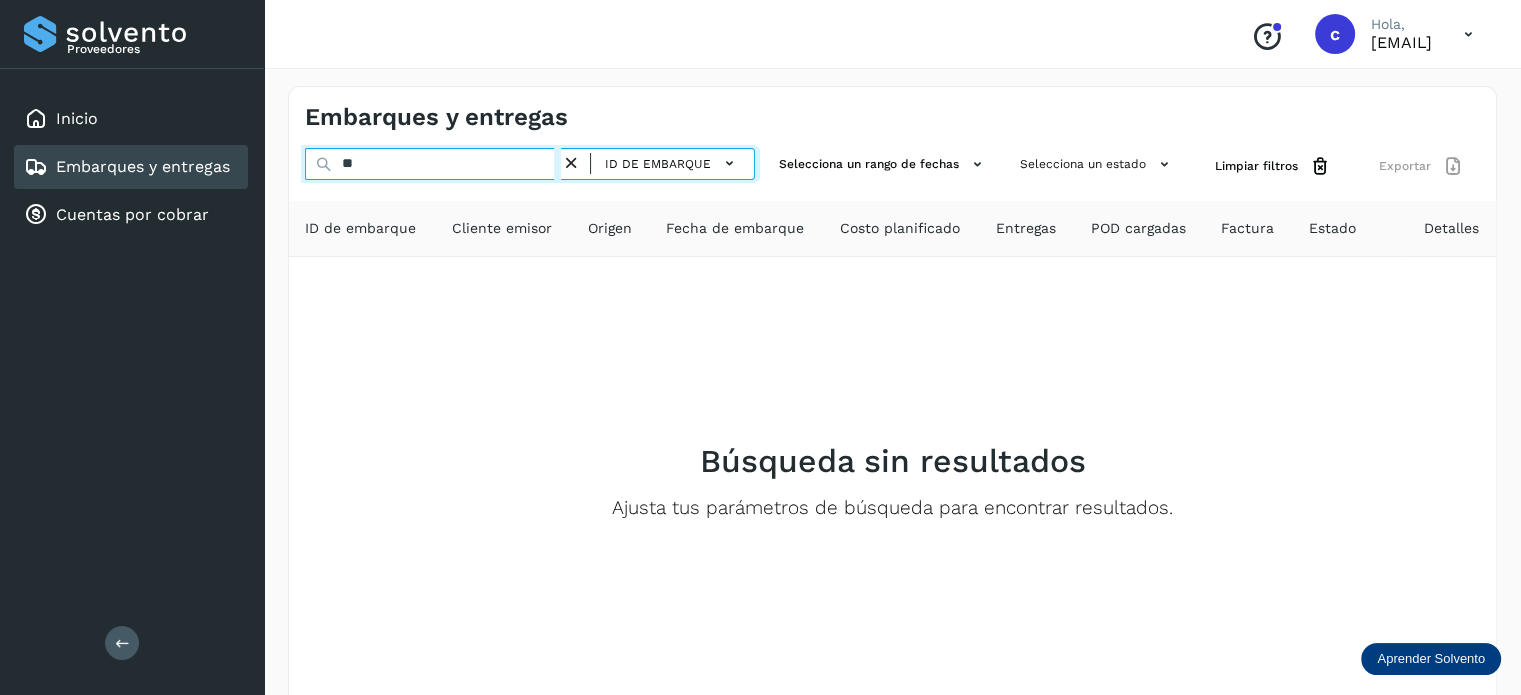 type on "*" 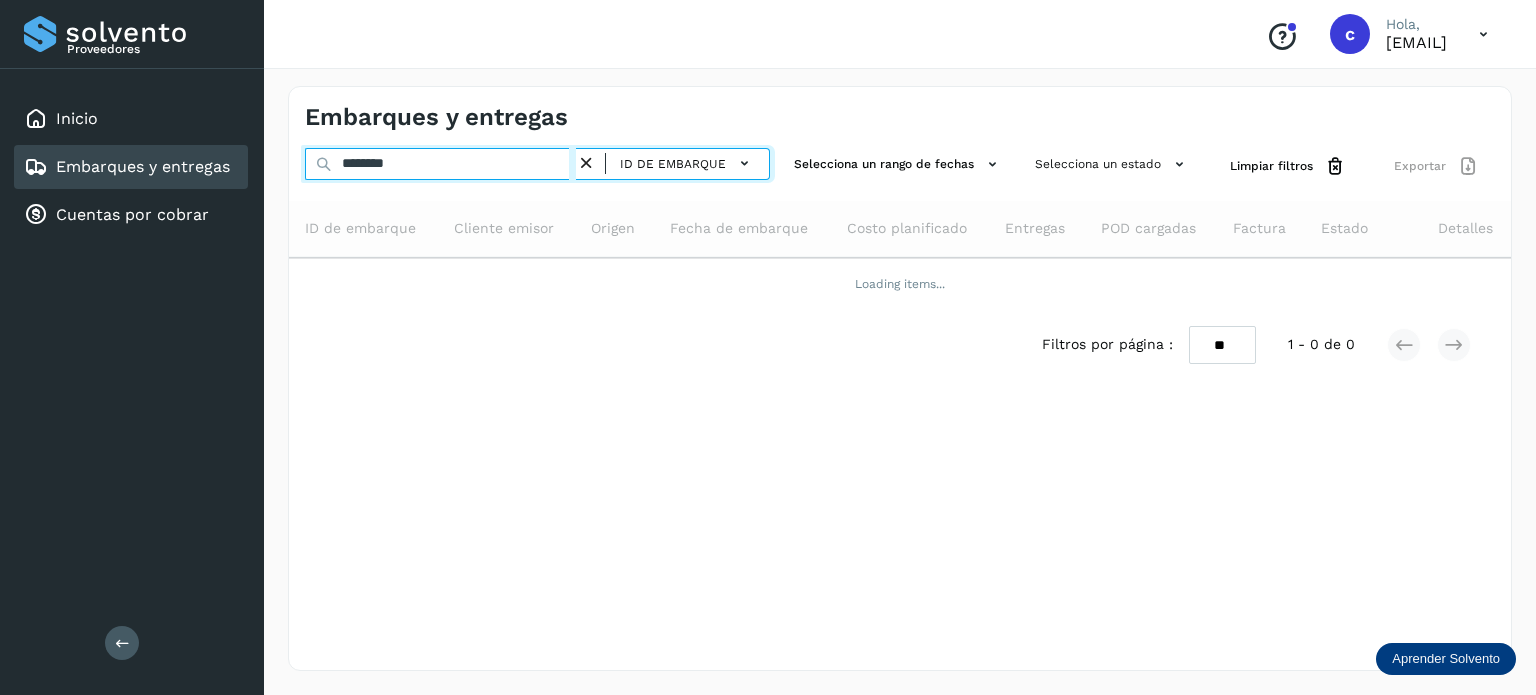 type on "********" 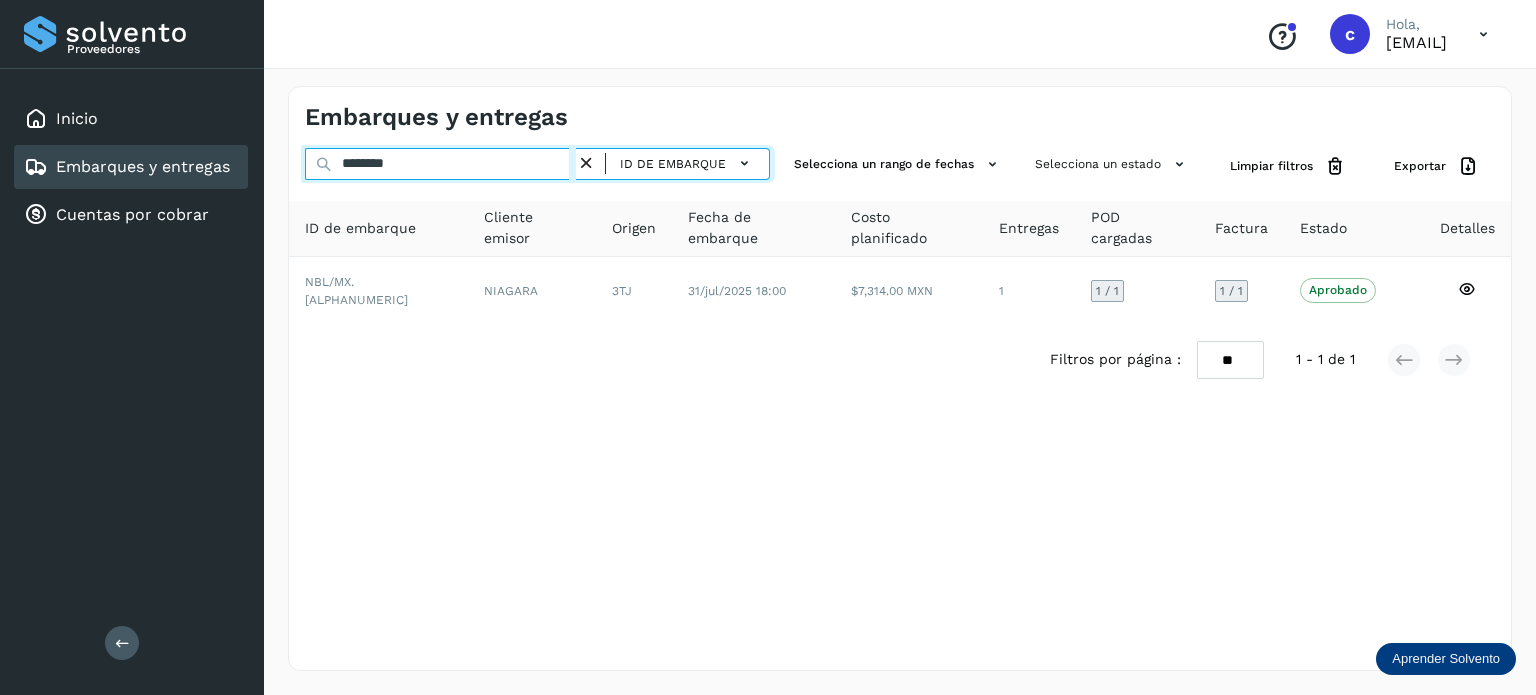drag, startPoint x: 417, startPoint y: 165, endPoint x: 336, endPoint y: 163, distance: 81.02469 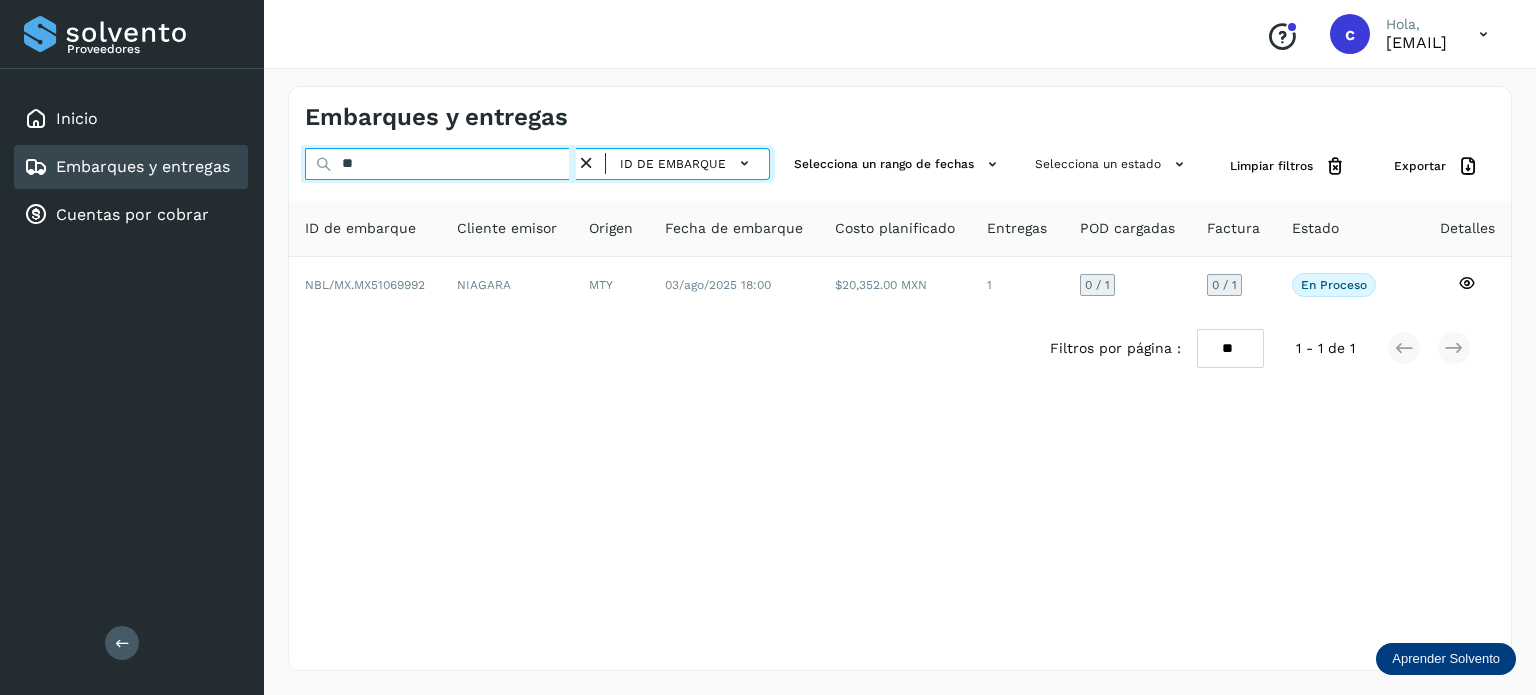 type on "*" 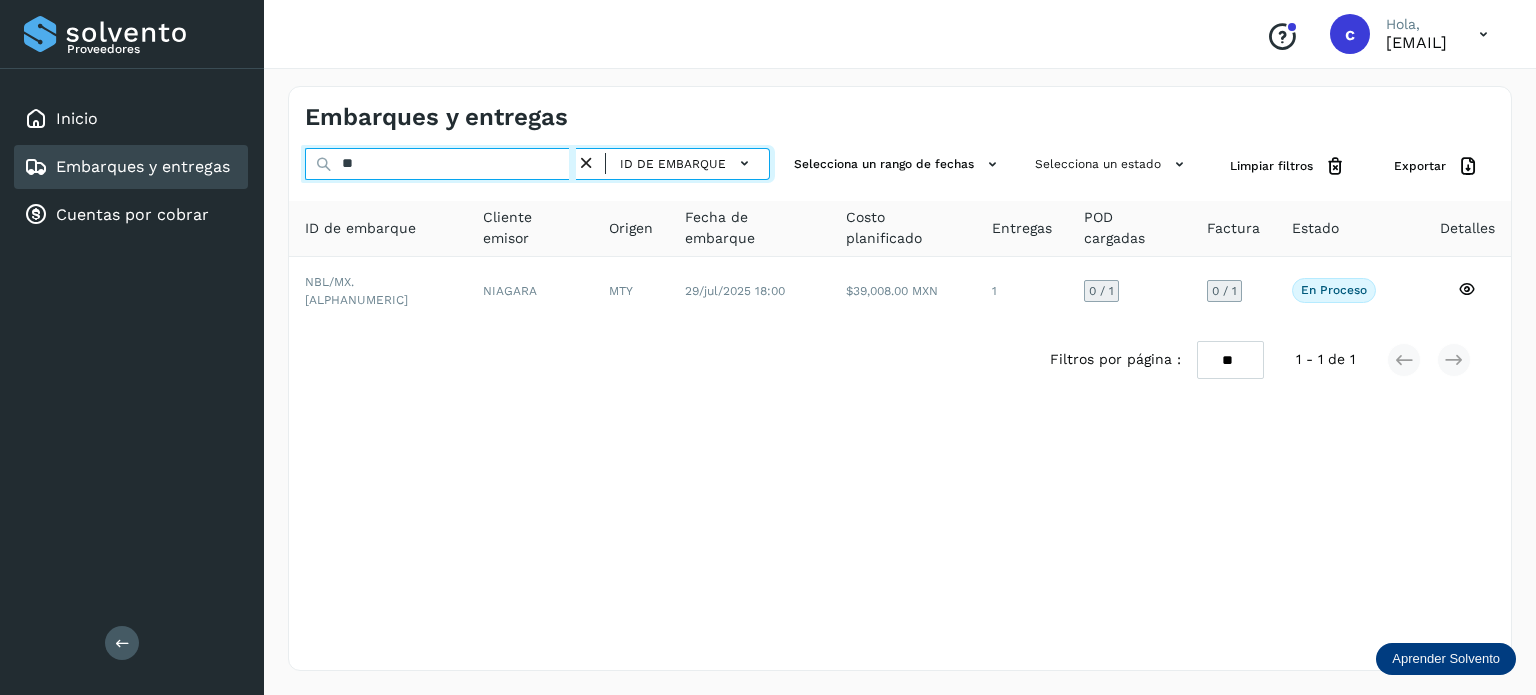 type on "*" 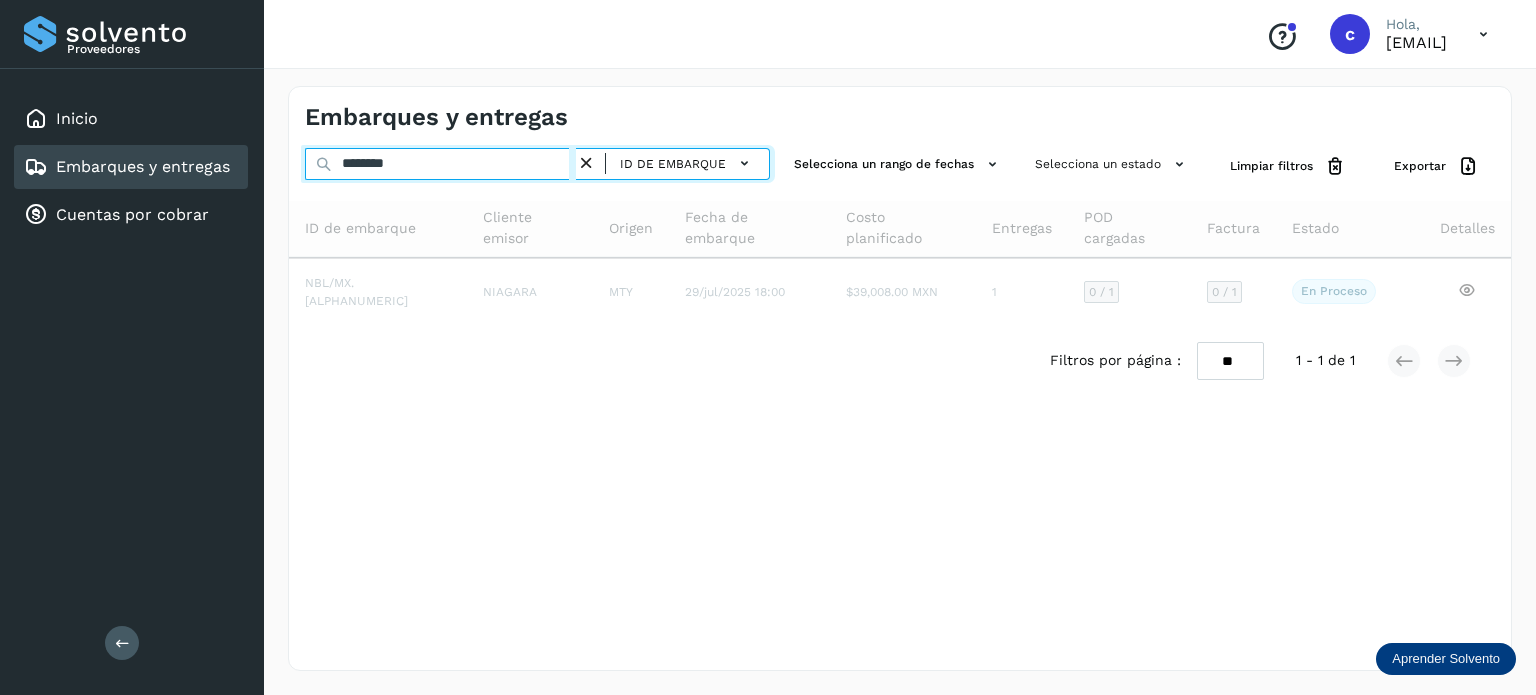 type on "********" 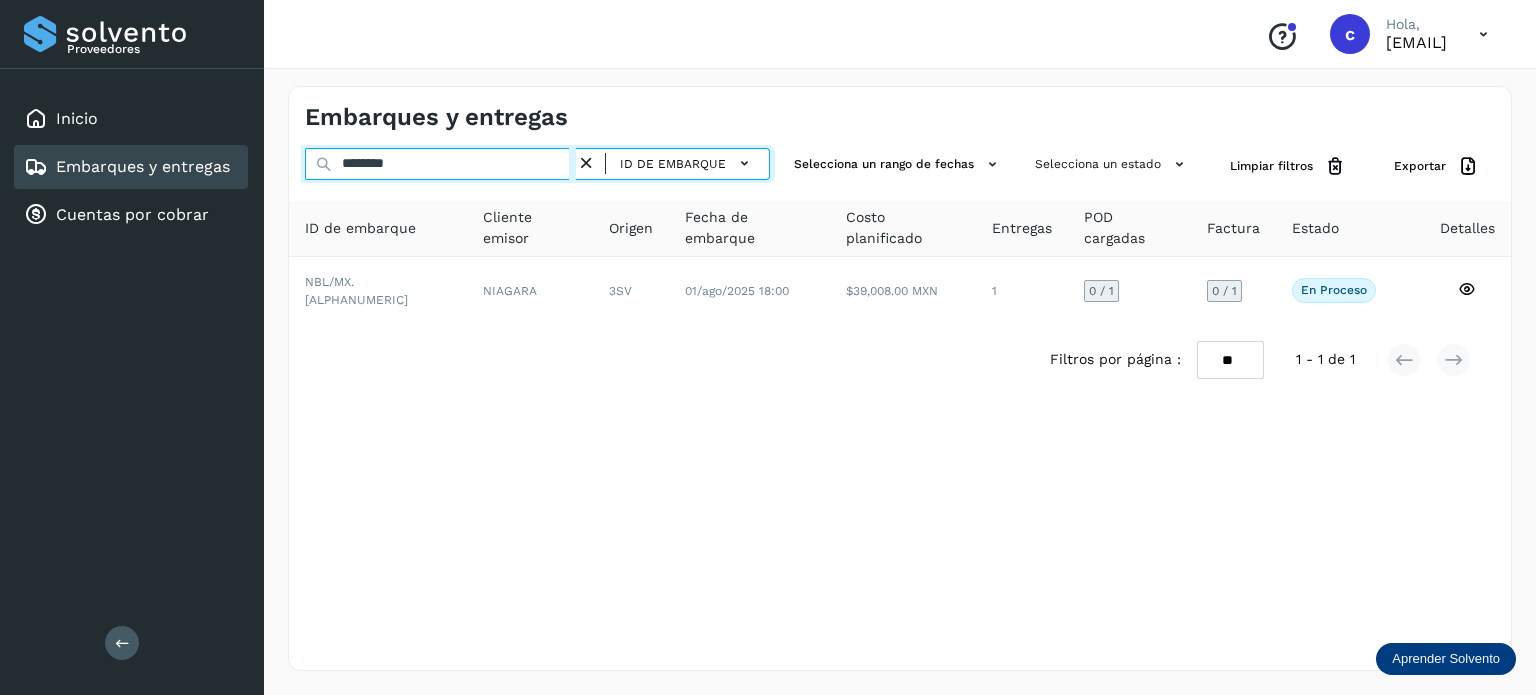 drag, startPoint x: 304, startPoint y: 175, endPoint x: 143, endPoint y: 178, distance: 161.02795 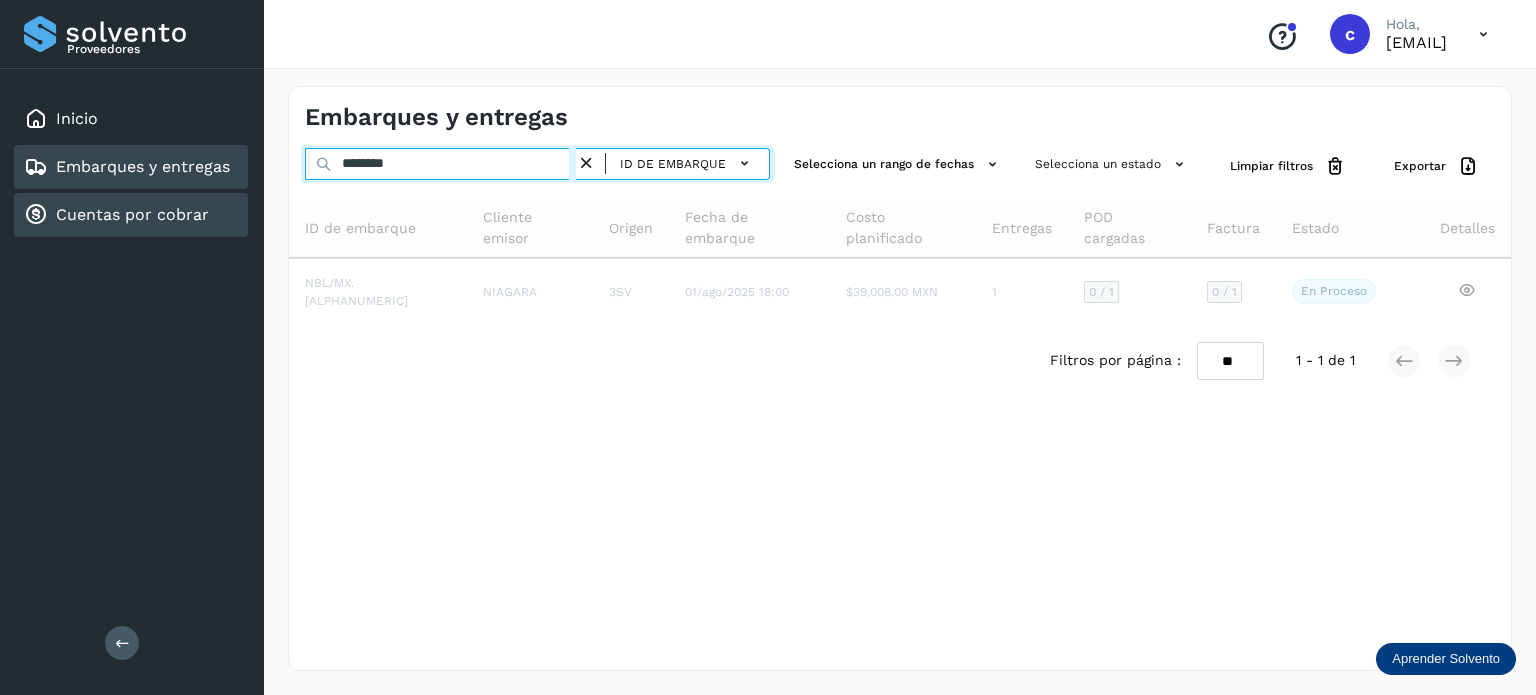 type on "********" 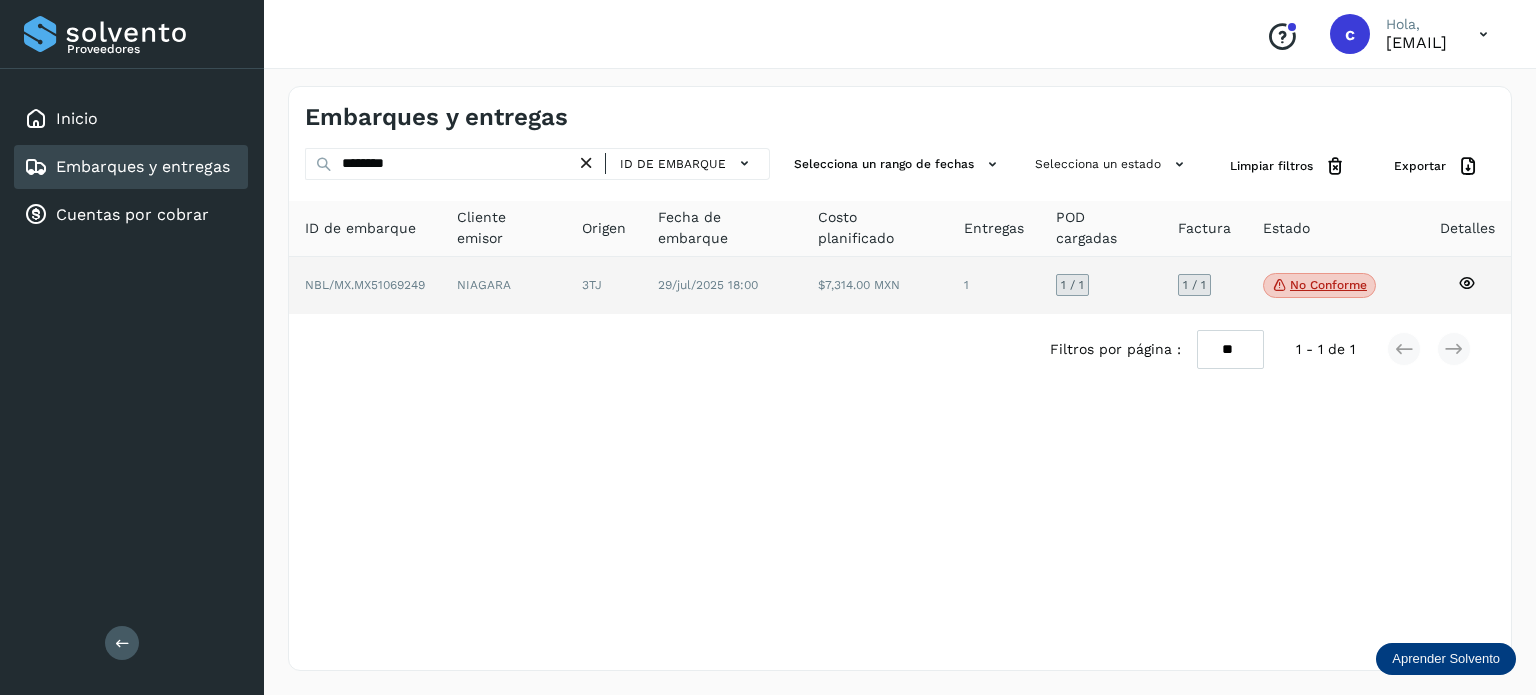 click on "No conforme" 